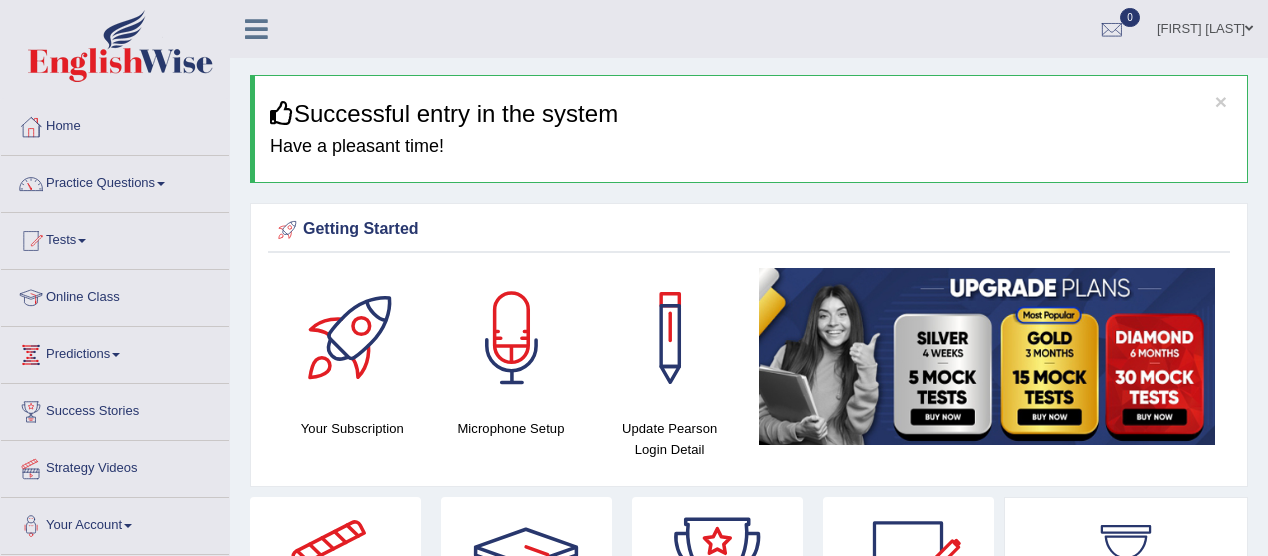 scroll, scrollTop: 0, scrollLeft: 0, axis: both 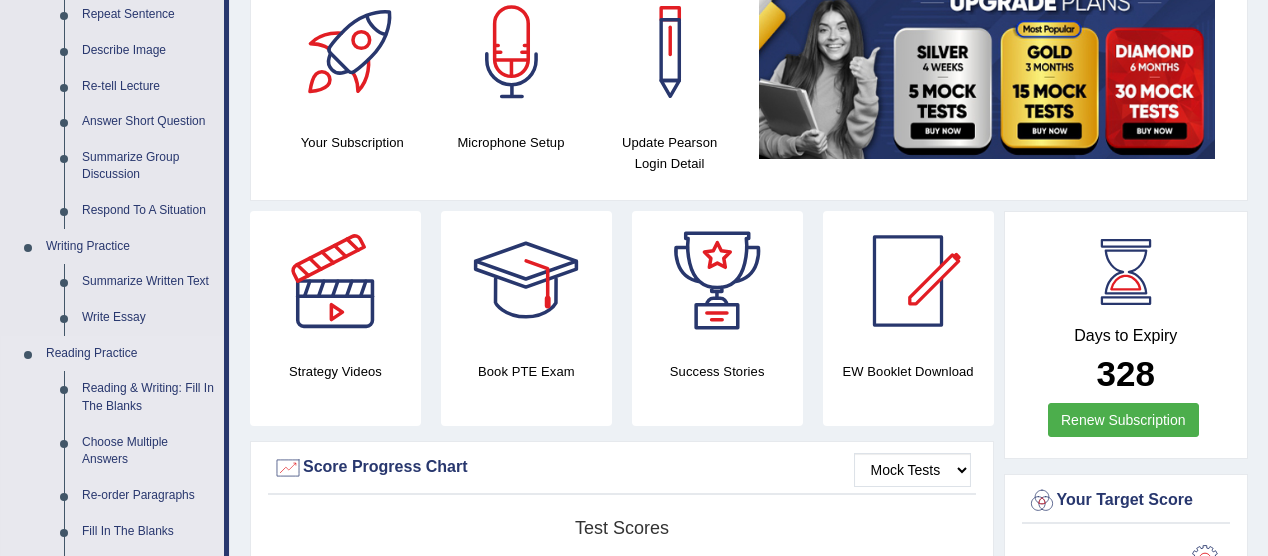 click on "Reading Practice" at bounding box center (130, 354) 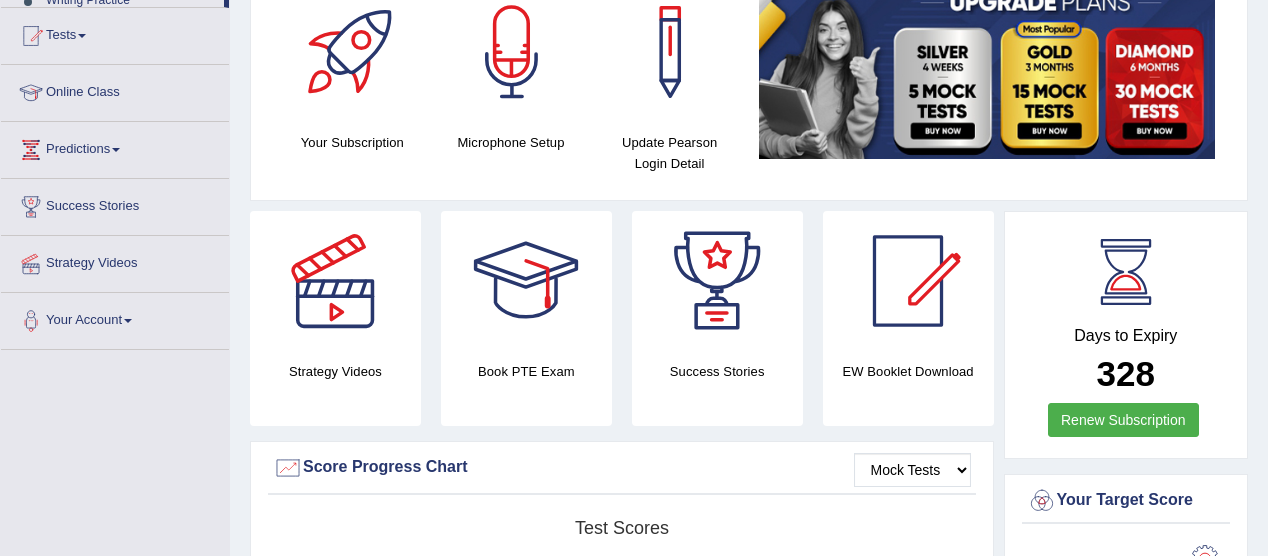 scroll, scrollTop: 0, scrollLeft: 0, axis: both 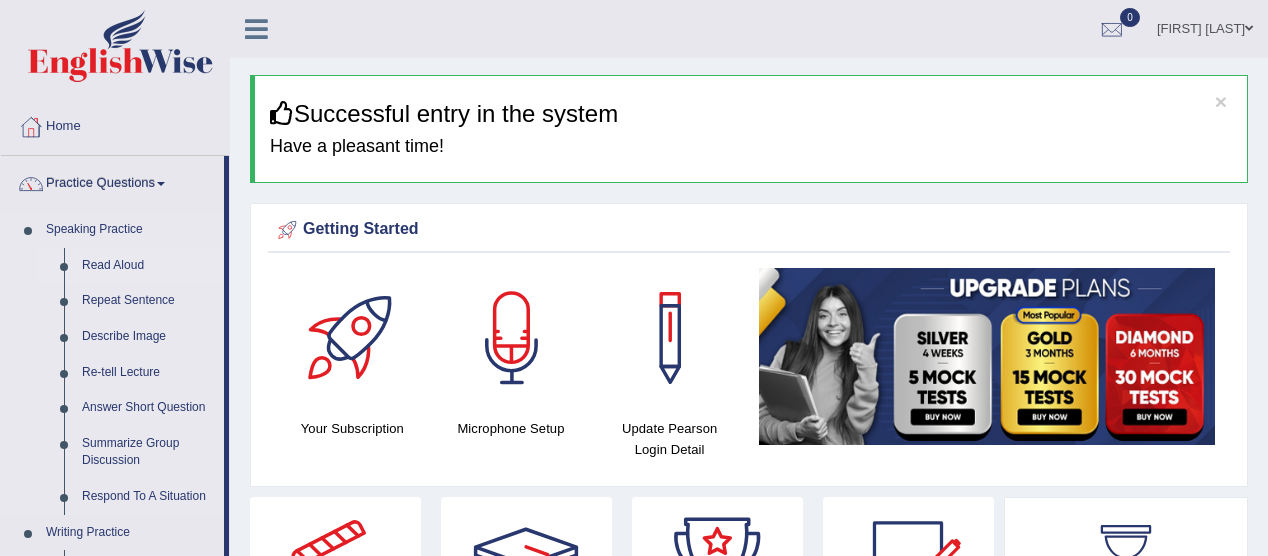 click on "Read Aloud" at bounding box center (148, 266) 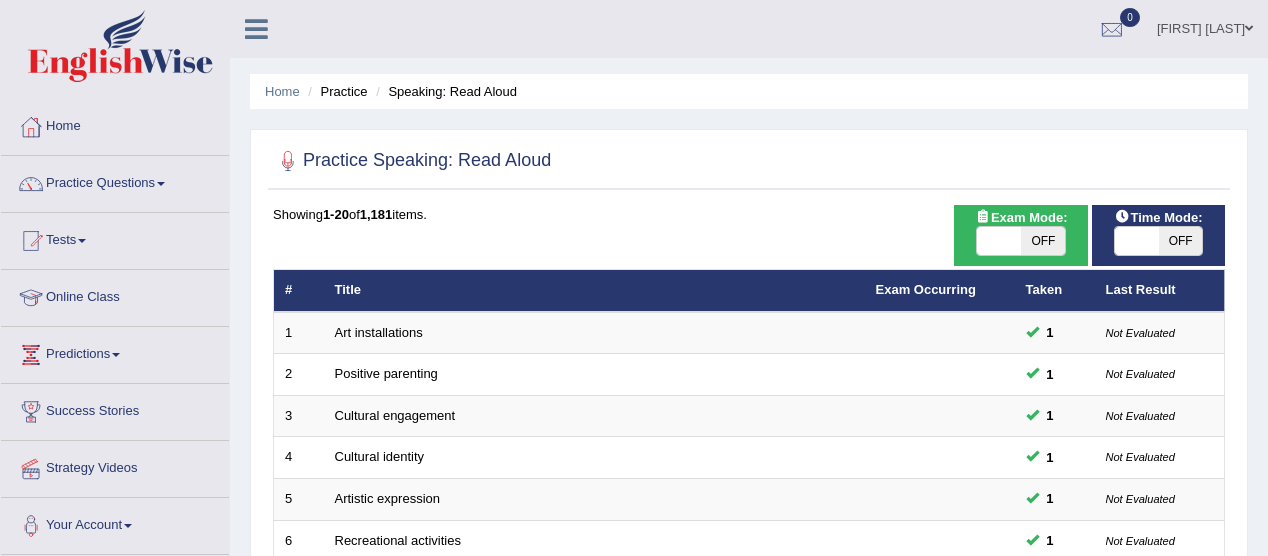 scroll, scrollTop: 0, scrollLeft: 0, axis: both 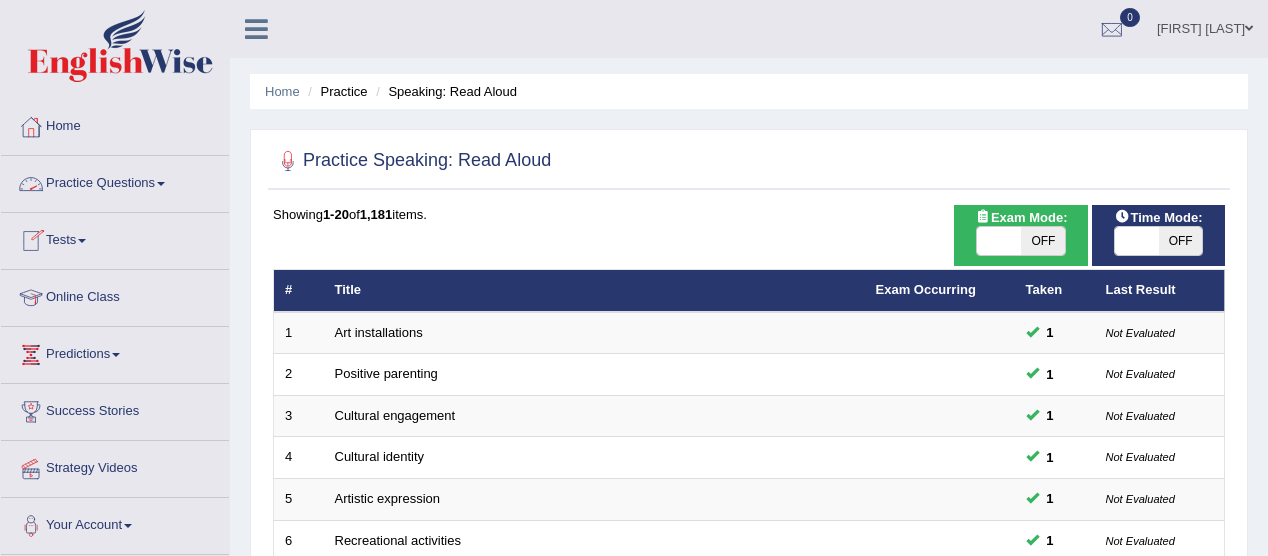 click at bounding box center [161, 184] 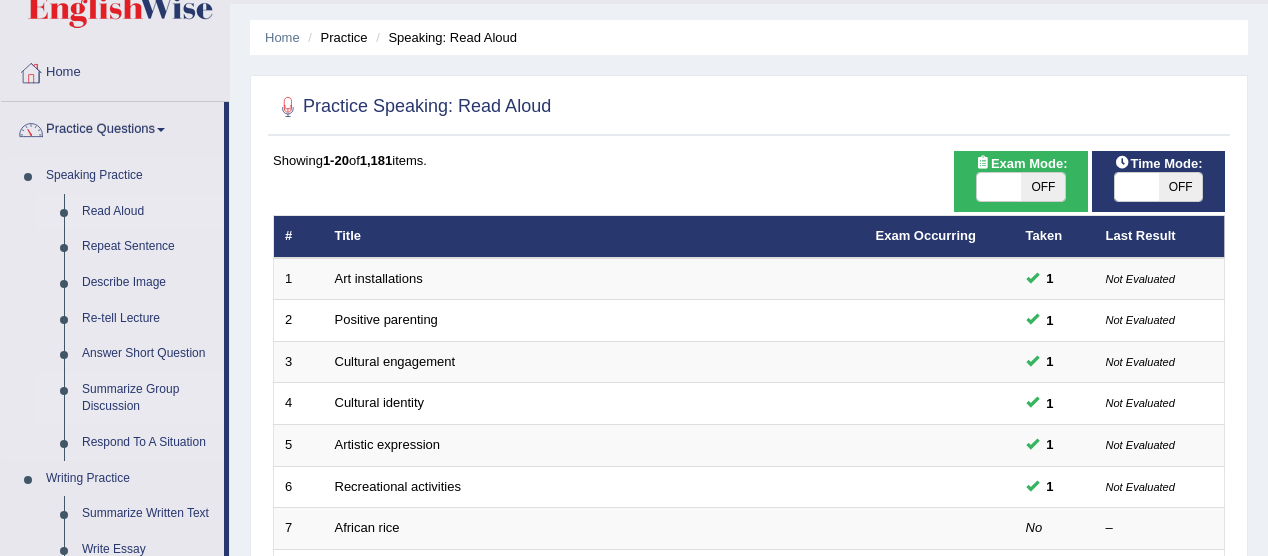 scroll, scrollTop: 102, scrollLeft: 0, axis: vertical 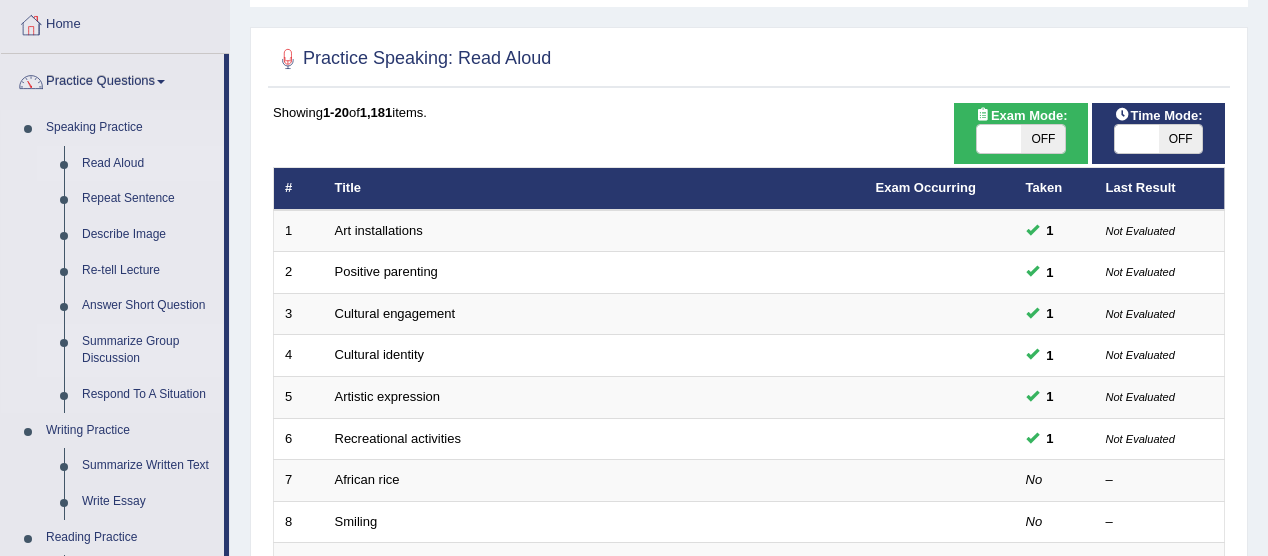 click on "Summarize Group Discussion" at bounding box center (148, 350) 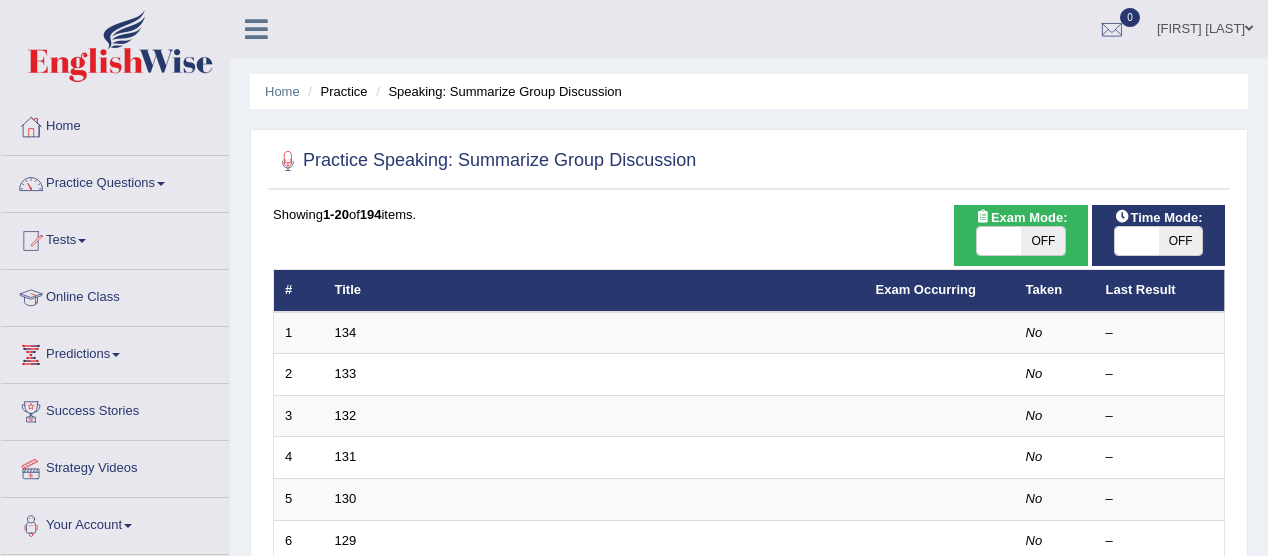 scroll, scrollTop: 0, scrollLeft: 0, axis: both 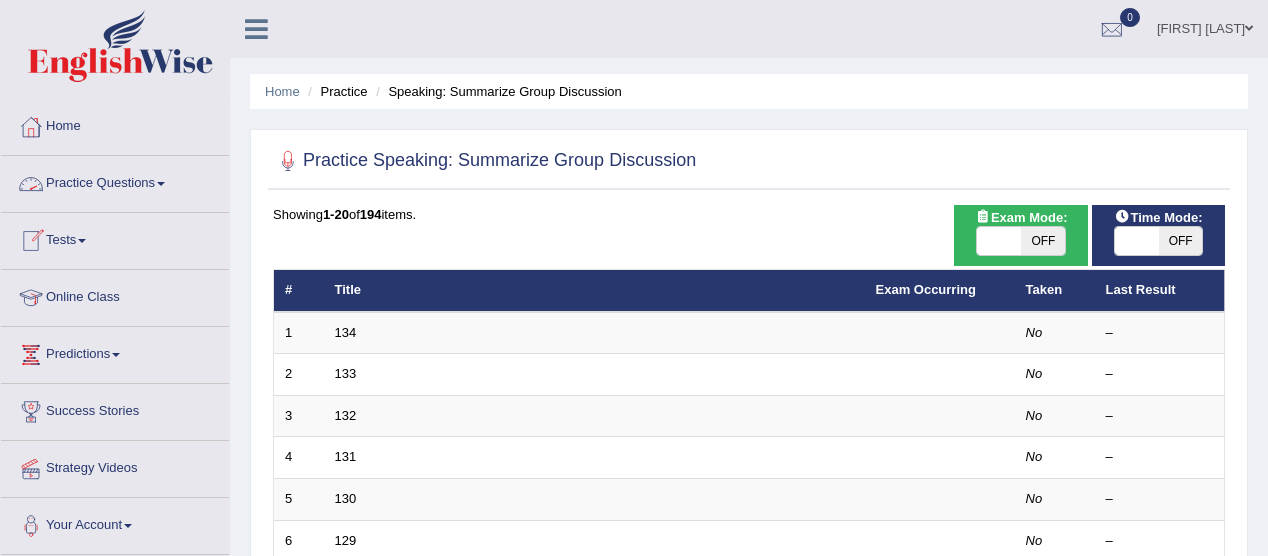 click on "Practice Questions" at bounding box center (115, 181) 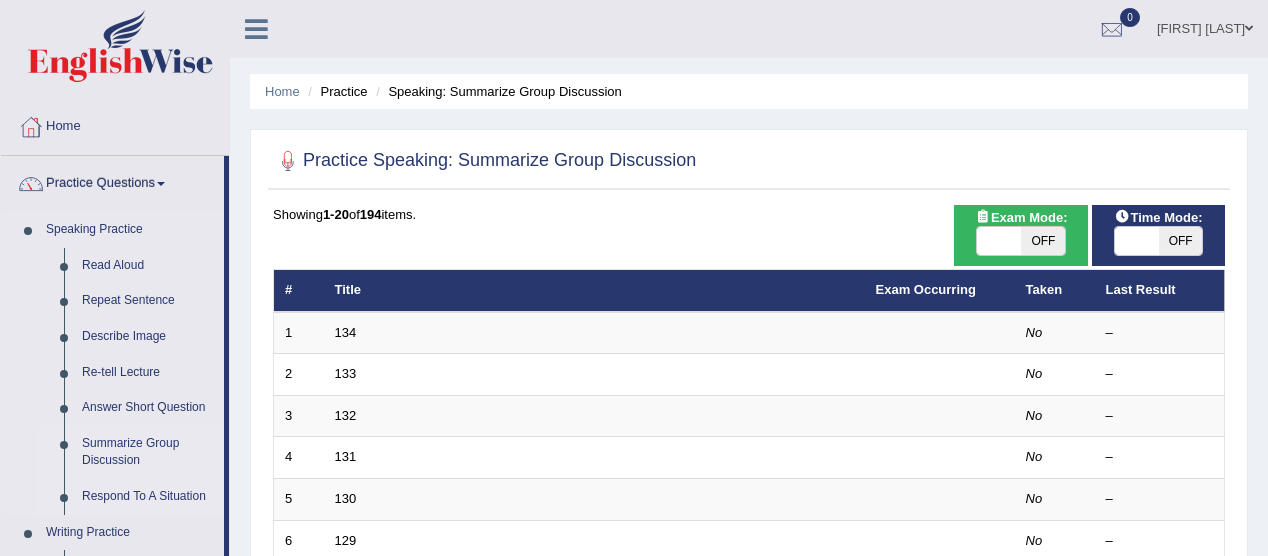 click on "Respond To A Situation" at bounding box center (148, 497) 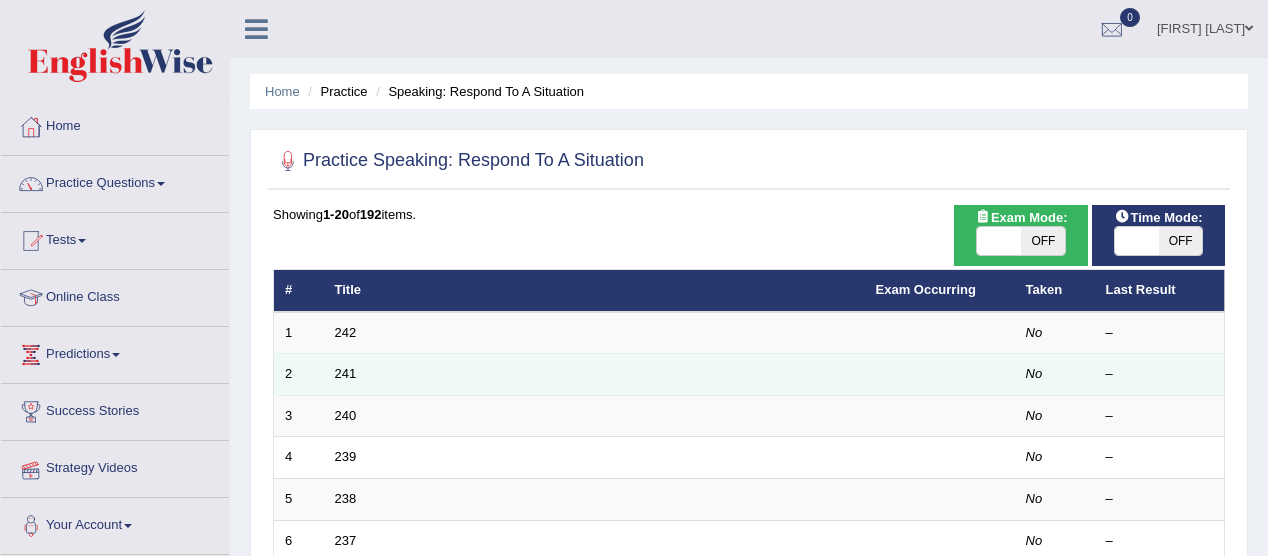 scroll, scrollTop: 0, scrollLeft: 0, axis: both 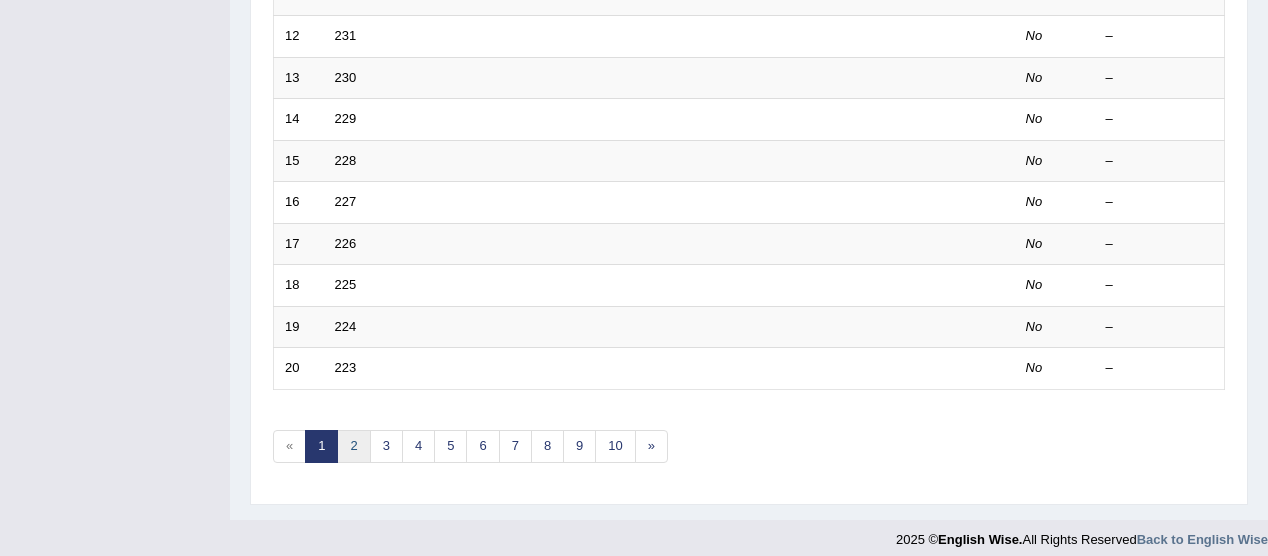click on "2" at bounding box center [353, 446] 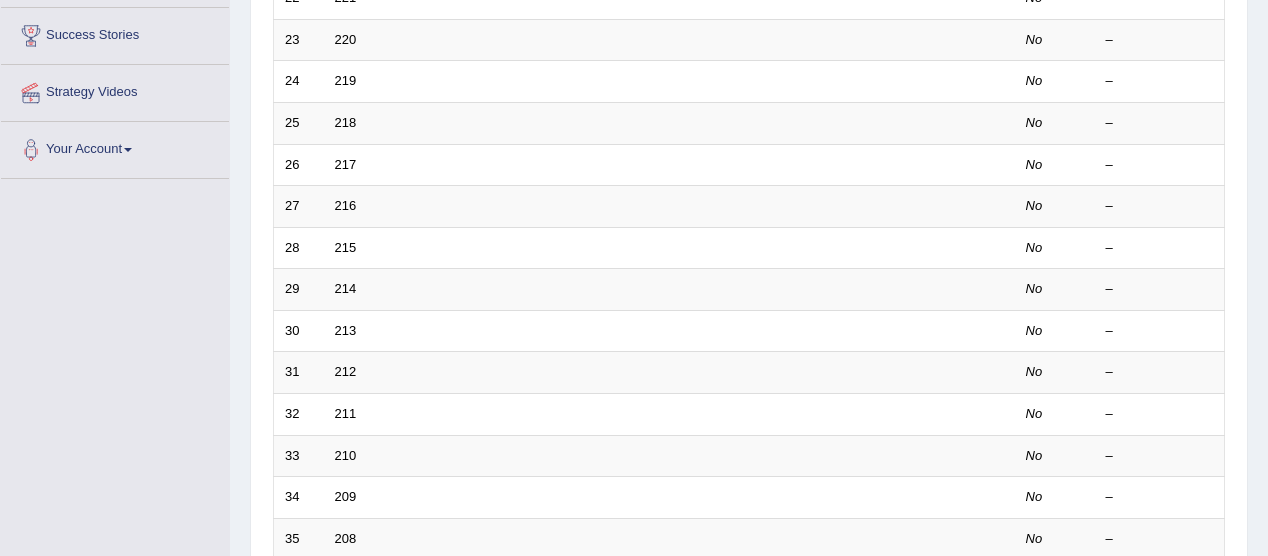 scroll, scrollTop: 623, scrollLeft: 0, axis: vertical 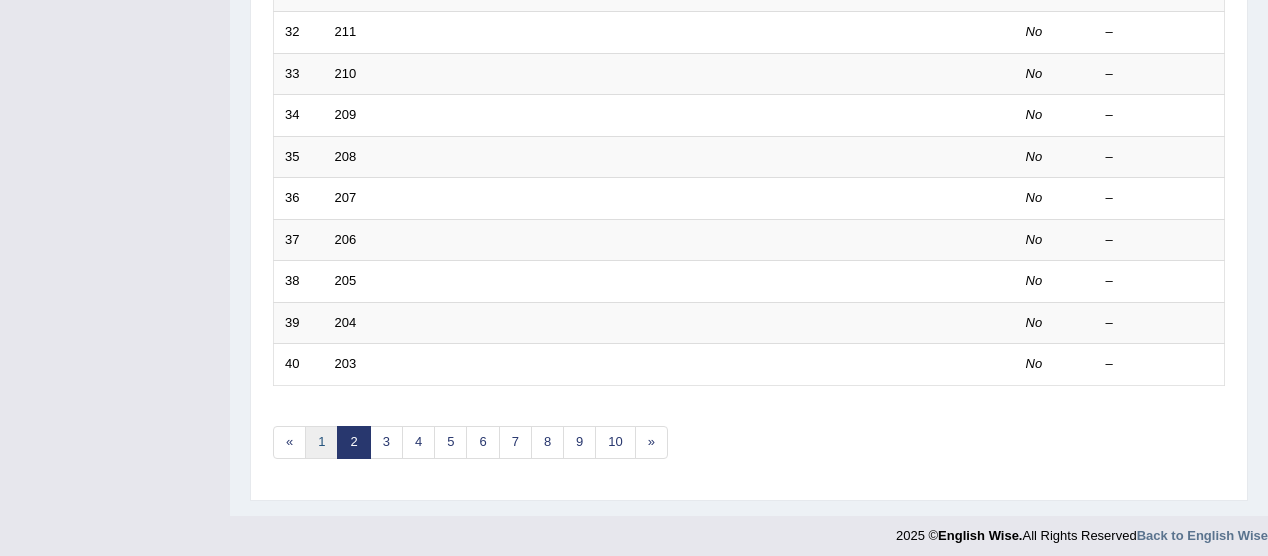 click on "1" at bounding box center [321, 442] 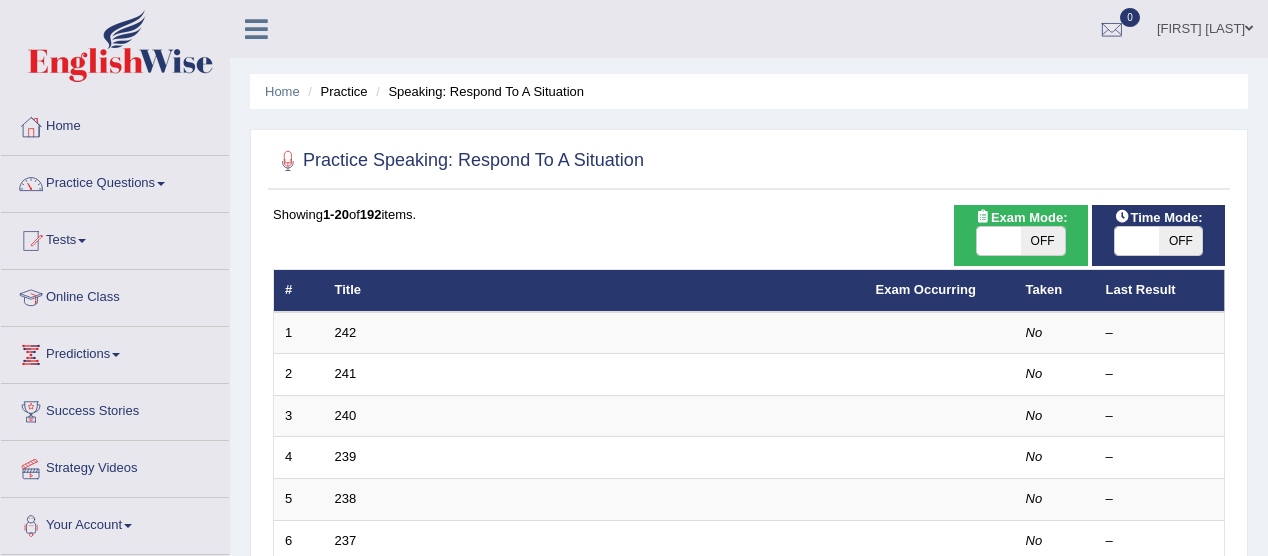 scroll, scrollTop: 0, scrollLeft: 0, axis: both 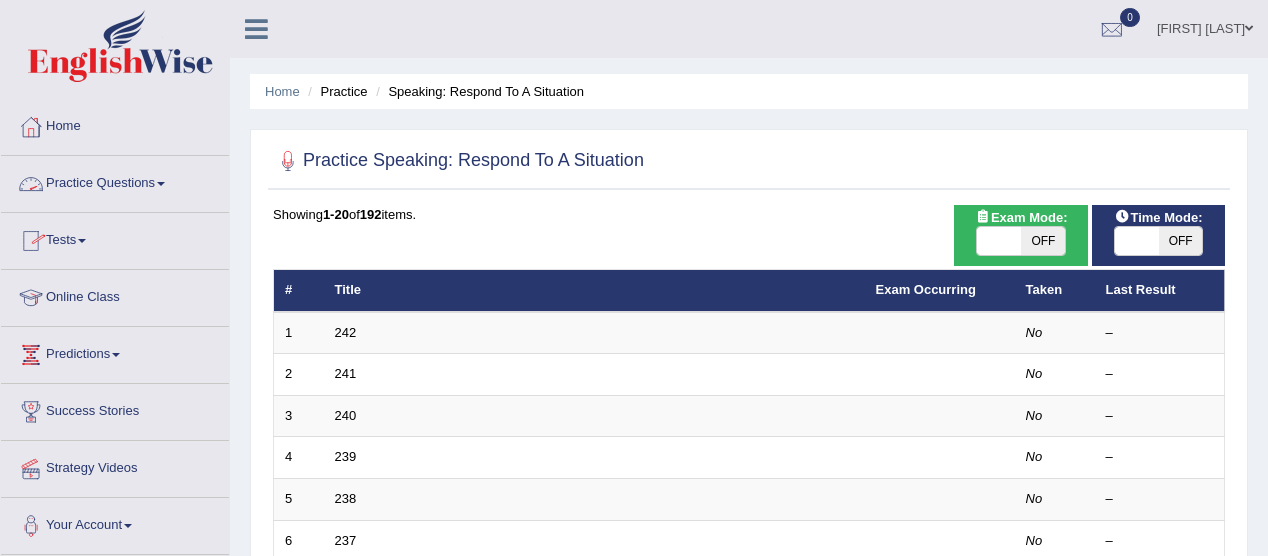 click on "Practice Questions" at bounding box center [115, 181] 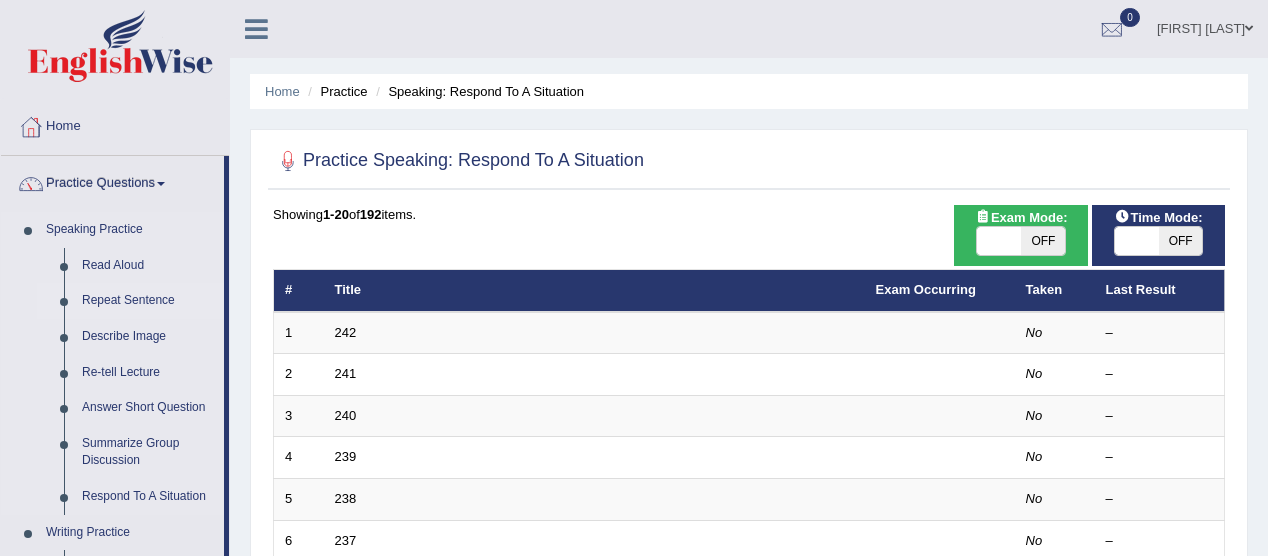 click on "Repeat Sentence" at bounding box center [148, 301] 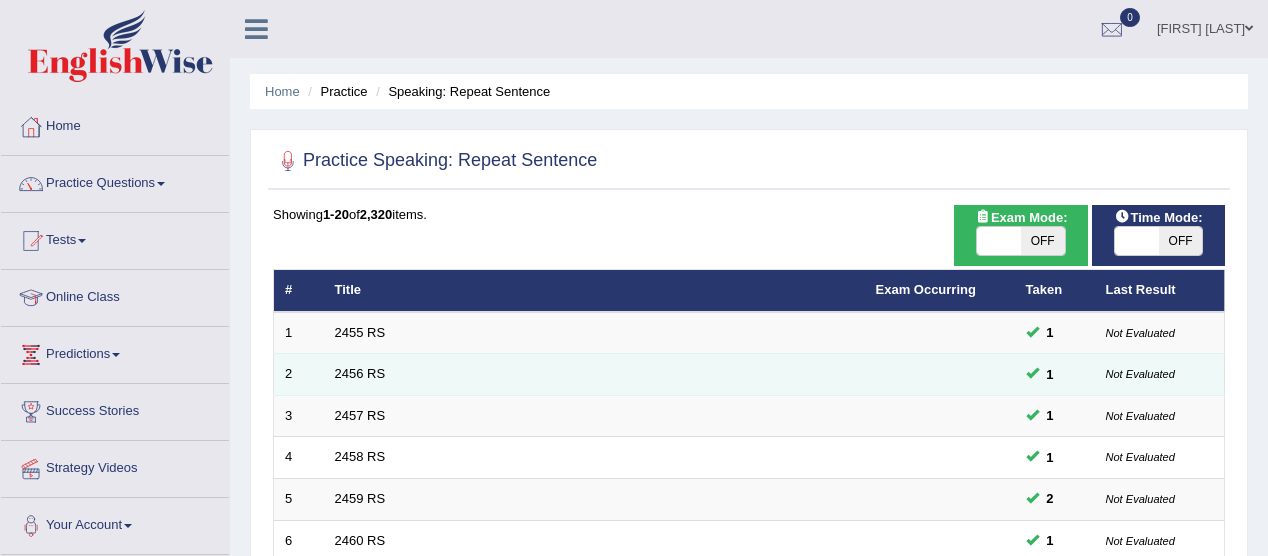 scroll, scrollTop: 0, scrollLeft: 0, axis: both 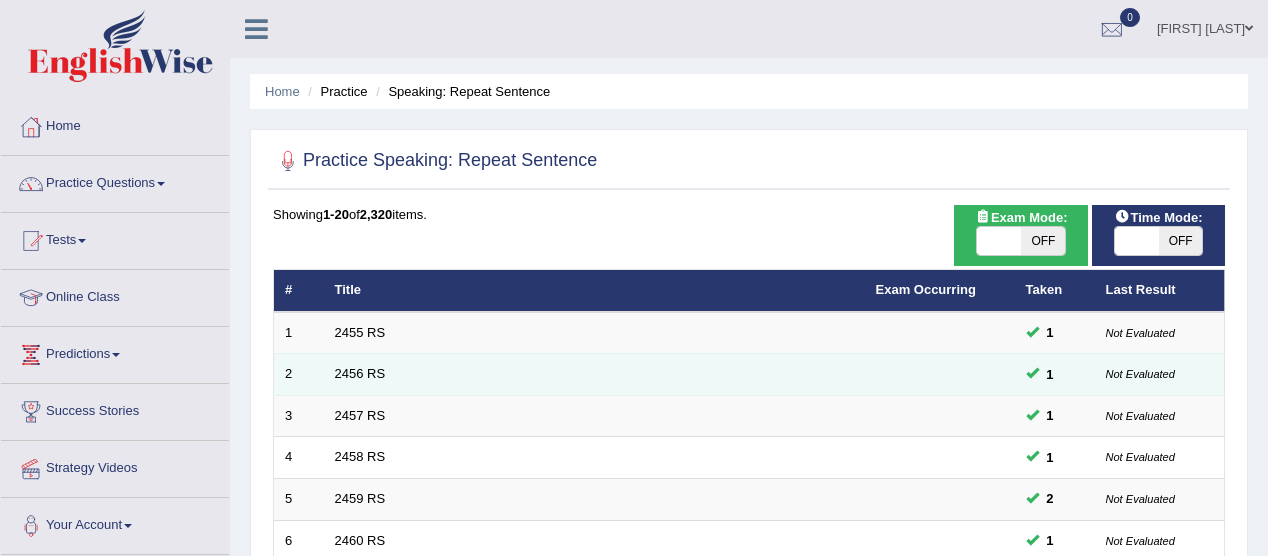 click on "2456 RS" at bounding box center (594, 375) 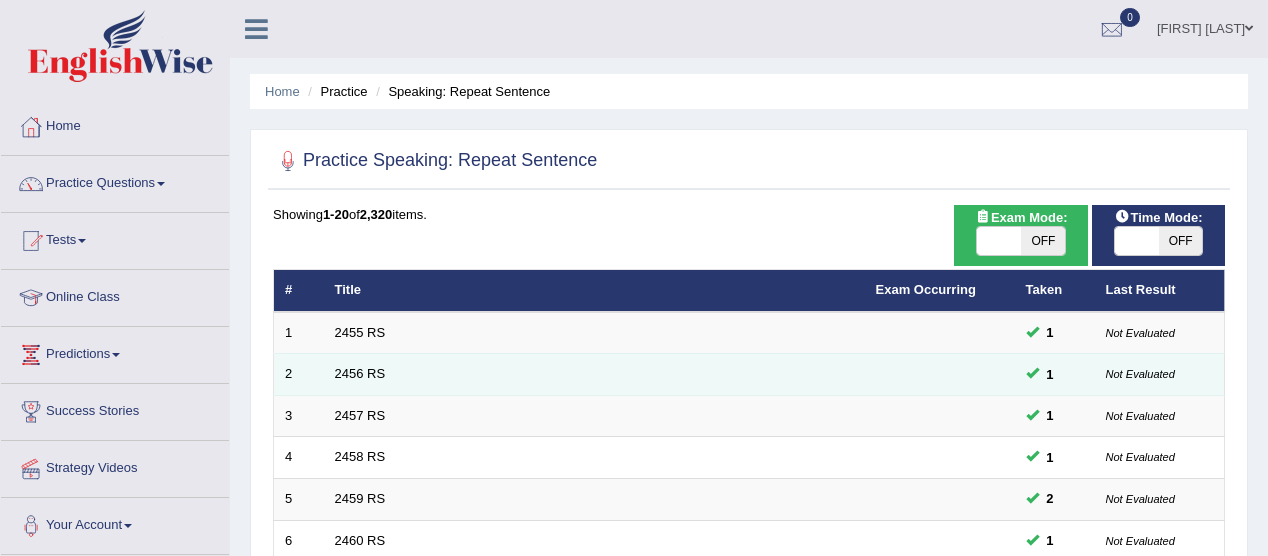 click on "2456 RS" at bounding box center [594, 375] 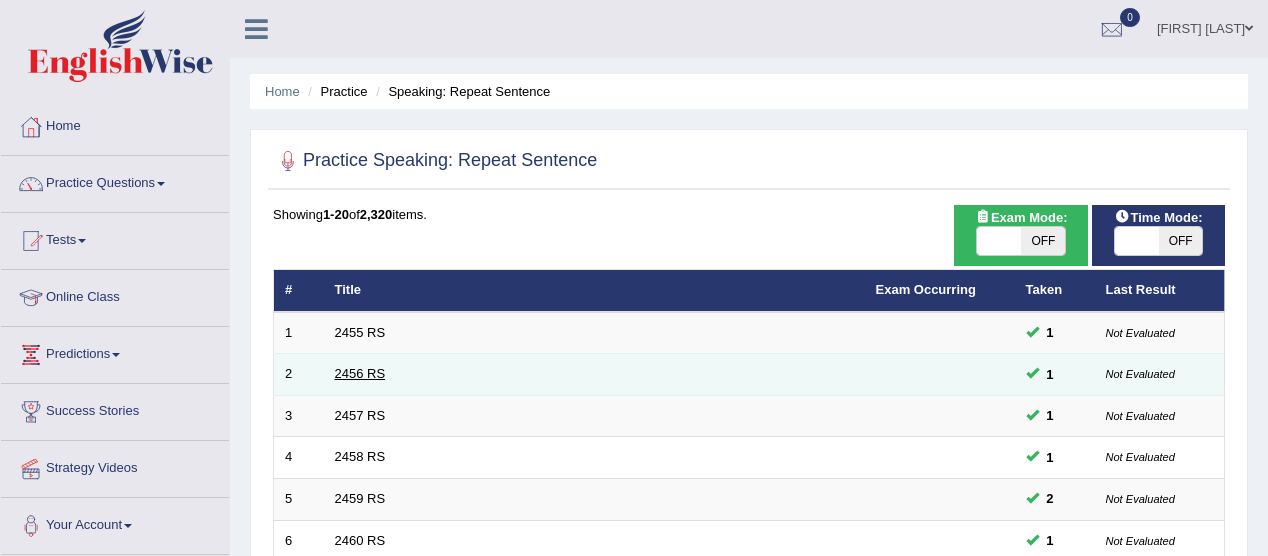 click on "2456 RS" at bounding box center [360, 373] 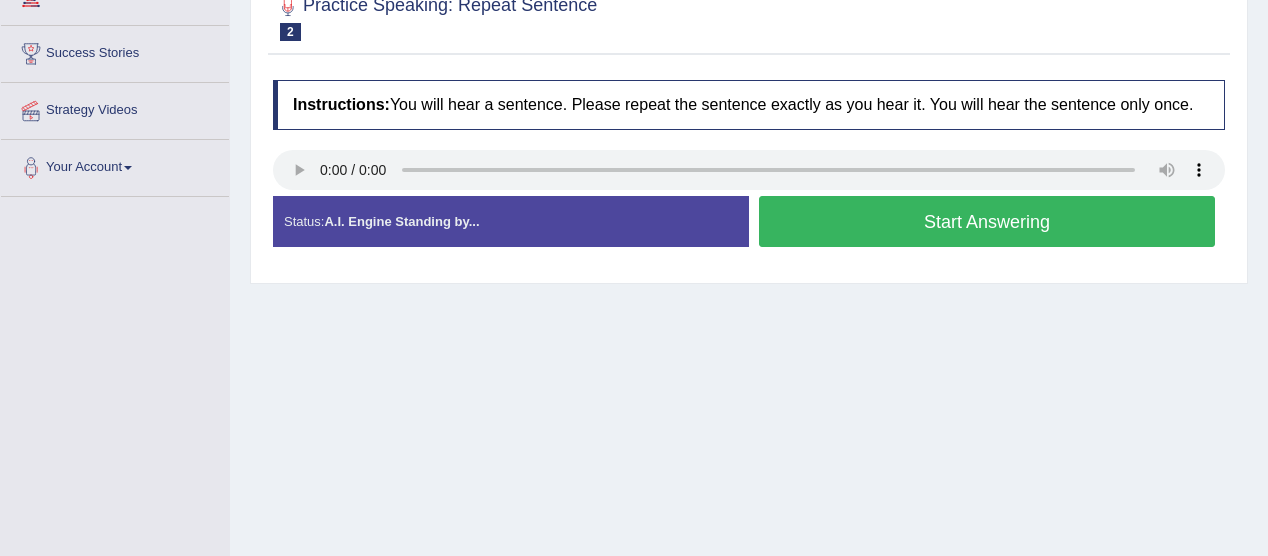 scroll, scrollTop: 223, scrollLeft: 0, axis: vertical 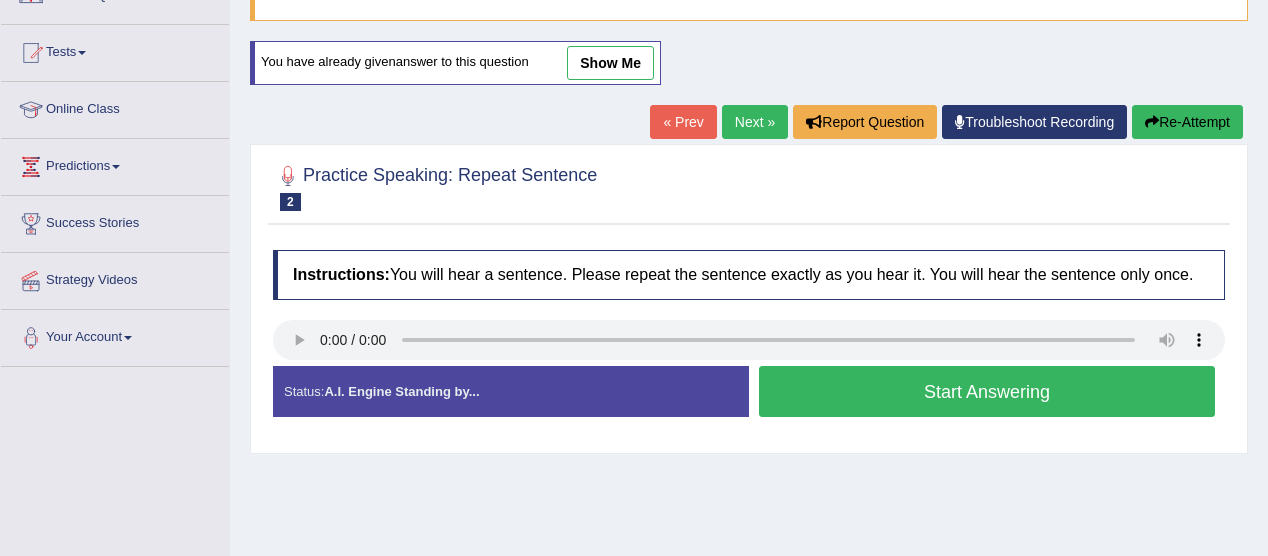 click on "show me" at bounding box center [610, 63] 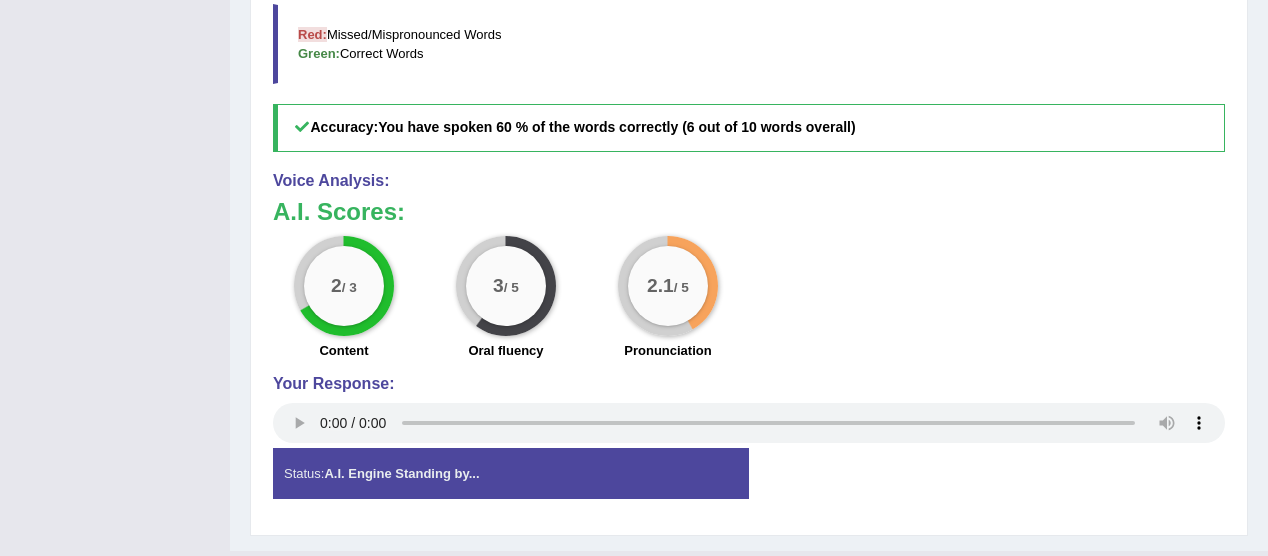 scroll, scrollTop: 800, scrollLeft: 0, axis: vertical 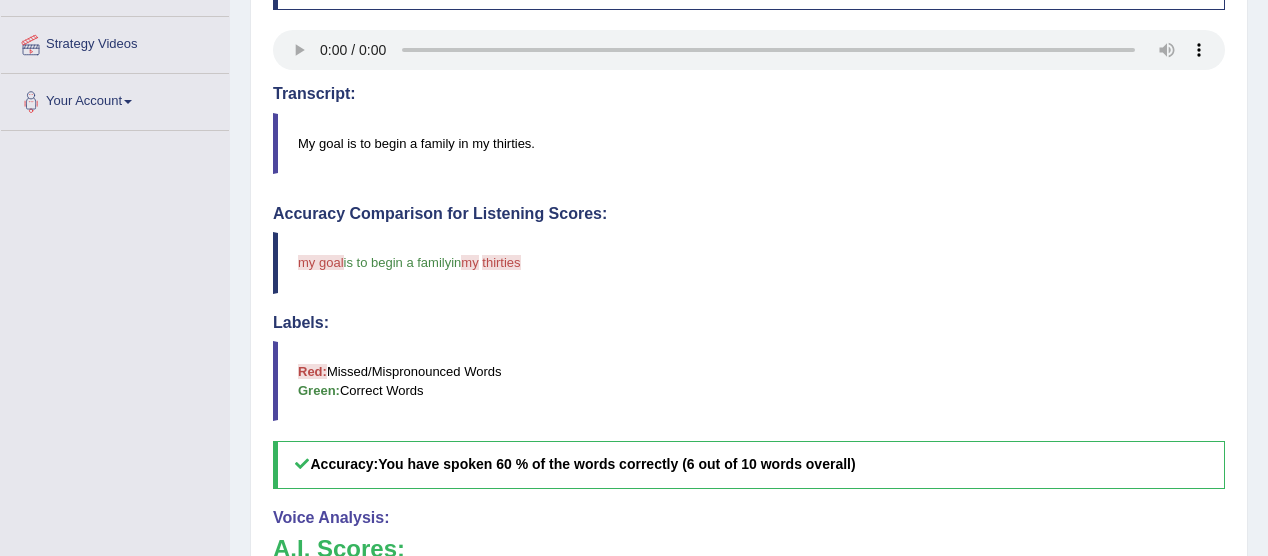 click on "Toggle navigation
Home
Practice Questions   Speaking Practice Read Aloud
Repeat Sentence
Describe Image
Re-tell Lecture
Answer Short Question
Summarize Group Discussion
Respond To A Situation
Writing Practice  Summarize Written Text
Write Essay
Reading Practice  Reading & Writing: Fill In The Blanks
Choose Multiple Answers
Re-order Paragraphs
Fill In The Blanks
Choose Single Answer
Listening Practice  Summarize Spoken Text
Highlight Incorrect Words
Highlight Correct Summary
Select Missing Word
Choose Single Answer
Choose Multiple Answers
Fill In The Blanks
Write From Dictation
Pronunciation
Tests  Take Practice Sectional Test
Take Mock Test" at bounding box center [634, 252] 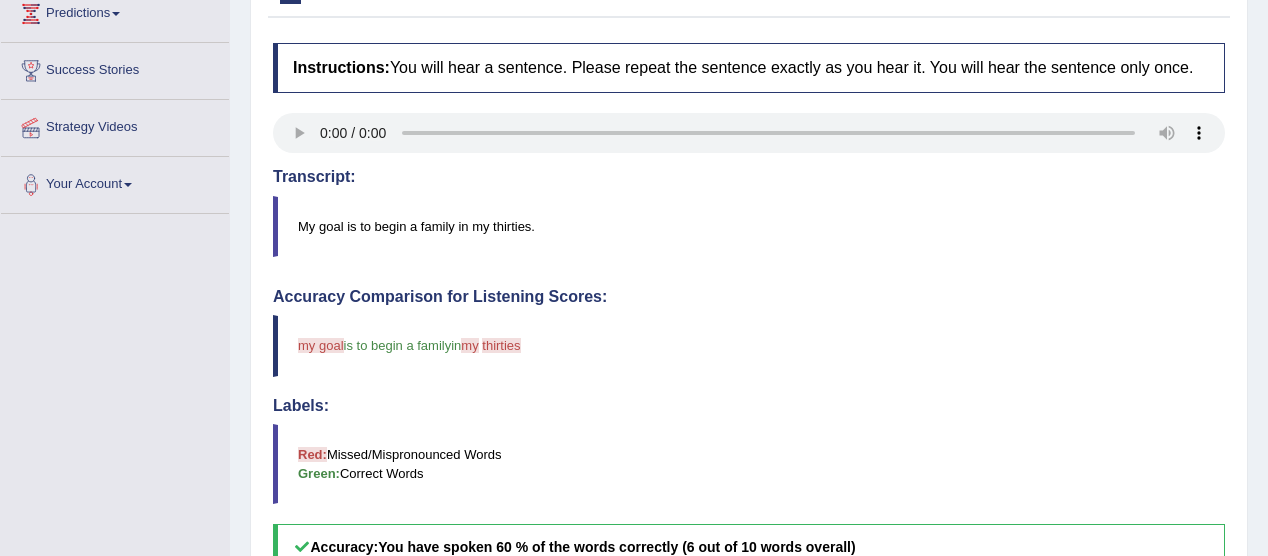 scroll, scrollTop: 337, scrollLeft: 0, axis: vertical 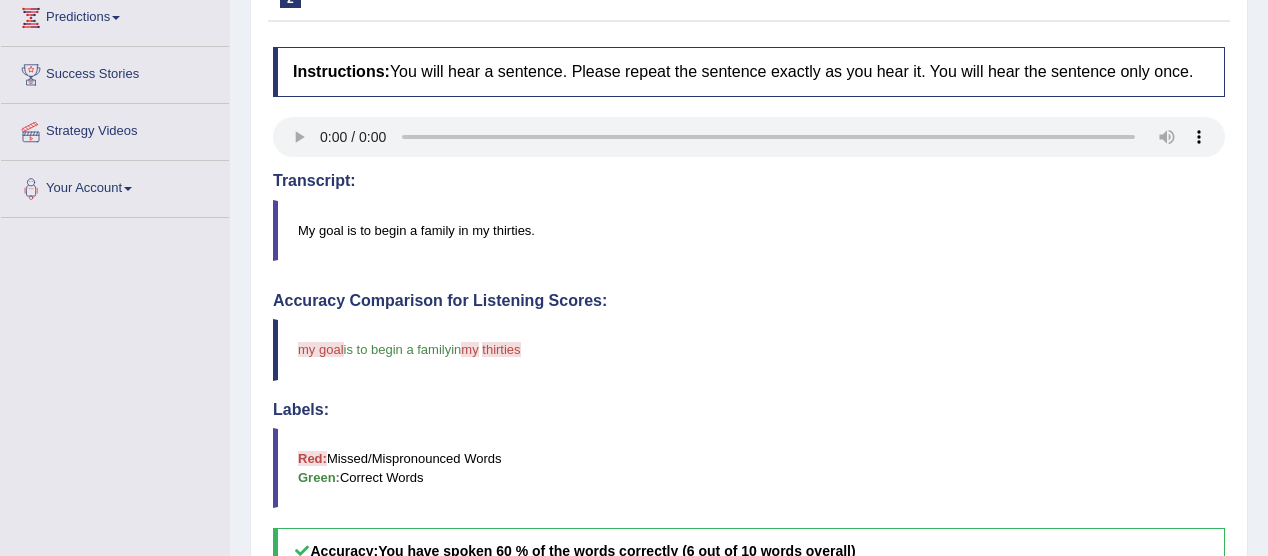 click on "Toggle navigation
Home
Practice Questions   Speaking Practice Read Aloud
Repeat Sentence
Describe Image
Re-tell Lecture
Answer Short Question
Summarize Group Discussion
Respond To A Situation
Writing Practice  Summarize Written Text
Write Essay
Reading Practice  Reading & Writing: Fill In The Blanks
Choose Multiple Answers
Re-order Paragraphs
Fill In The Blanks
Choose Single Answer
Listening Practice  Summarize Spoken Text
Highlight Incorrect Words
Highlight Correct Summary
Select Missing Word
Choose Single Answer
Choose Multiple Answers
Fill In The Blanks
Write From Dictation
Pronunciation
Tests  Take Practice Sectional Test
Take Mock Test" at bounding box center (634, 339) 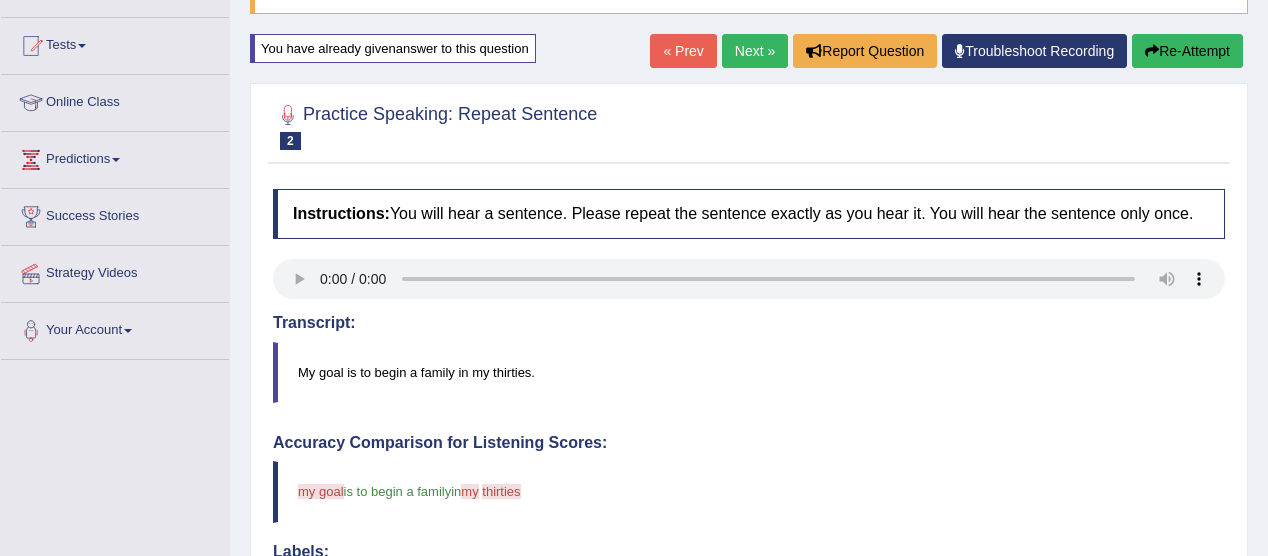 scroll, scrollTop: 198, scrollLeft: 0, axis: vertical 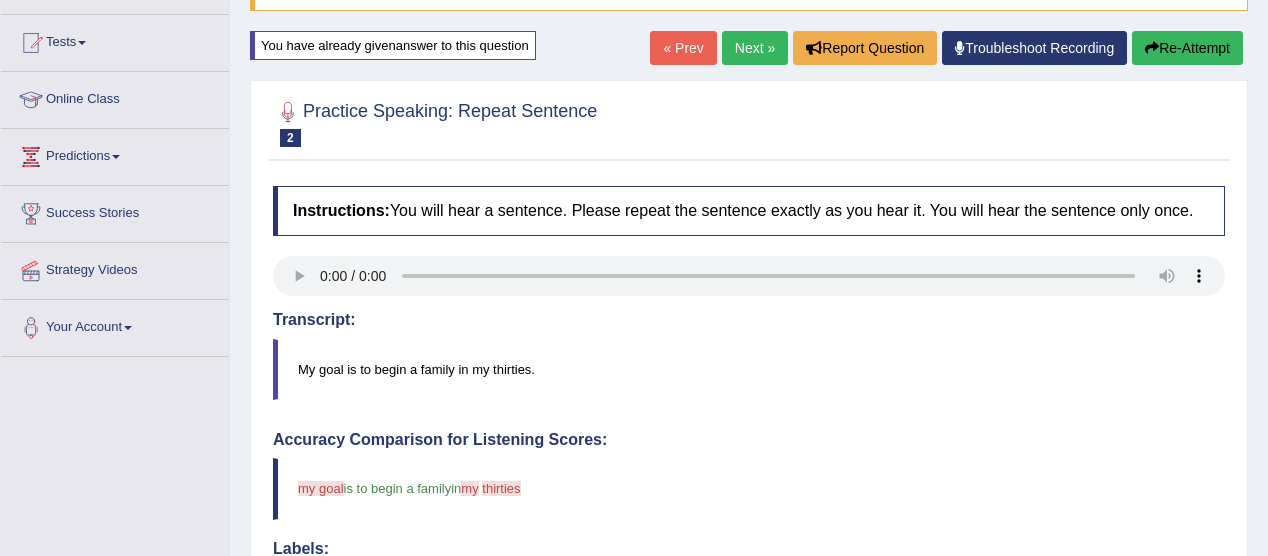 click on "Next »" at bounding box center [755, 48] 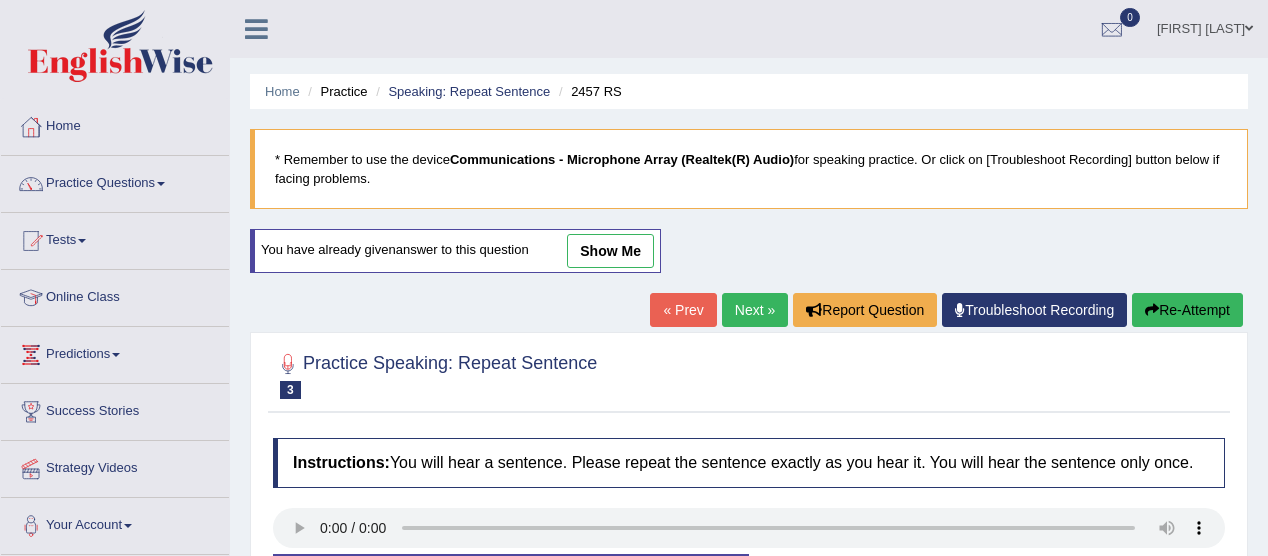 scroll, scrollTop: 0, scrollLeft: 0, axis: both 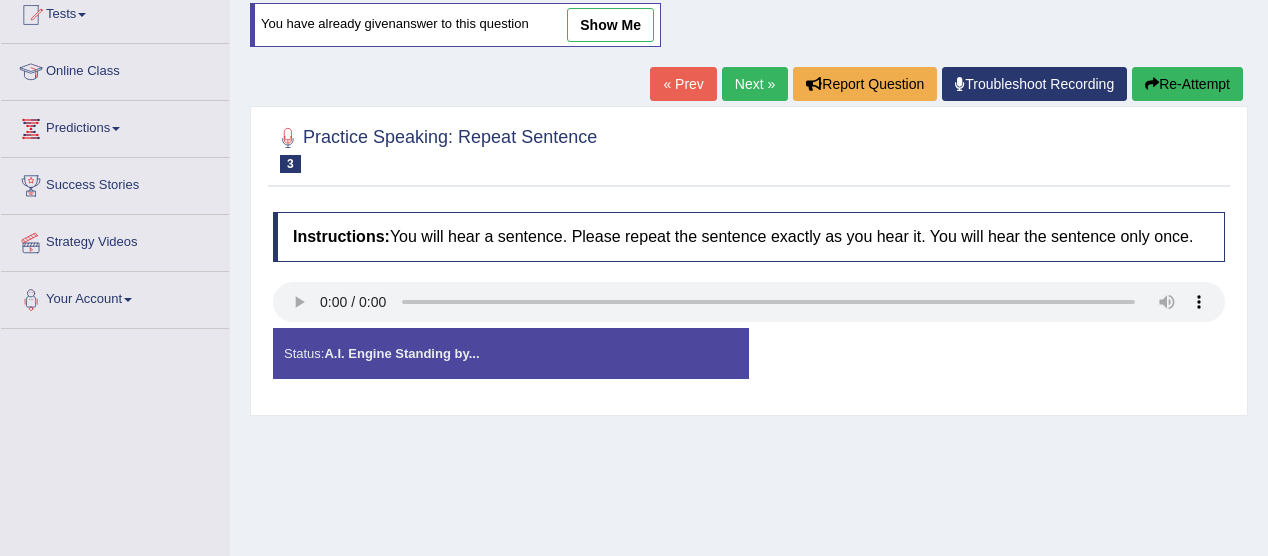 click on "show me" at bounding box center [610, 25] 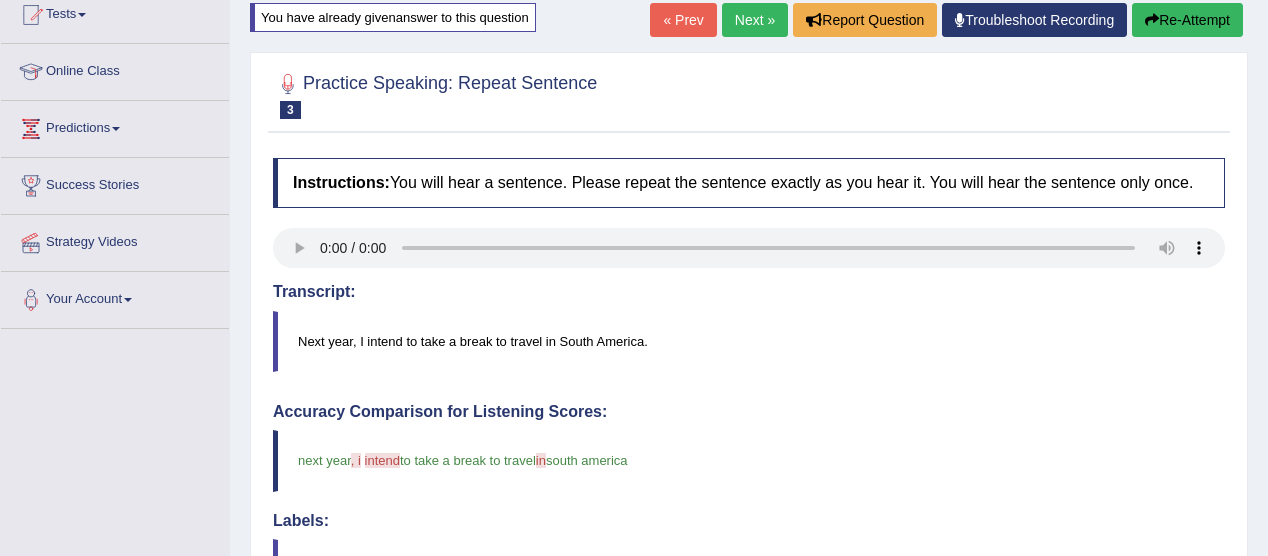 click on "Toggle navigation
Home
Practice Questions   Speaking Practice Read Aloud
Repeat Sentence
Describe Image
Re-tell Lecture
Answer Short Question
Summarize Group Discussion
Respond To A Situation
Writing Practice  Summarize Written Text
Write Essay
Reading Practice  Reading & Writing: Fill In The Blanks
Choose Multiple Answers
Re-order Paragraphs
Fill In The Blanks
Choose Single Answer
Listening Practice  Summarize Spoken Text
Highlight Incorrect Words
Highlight Correct Summary
Select Missing Word
Choose Single Answer
Choose Multiple Answers
Fill In The Blanks
Write From Dictation
Pronunciation
Tests  Take Practice Sectional Test
Take Mock Test" at bounding box center (634, 450) 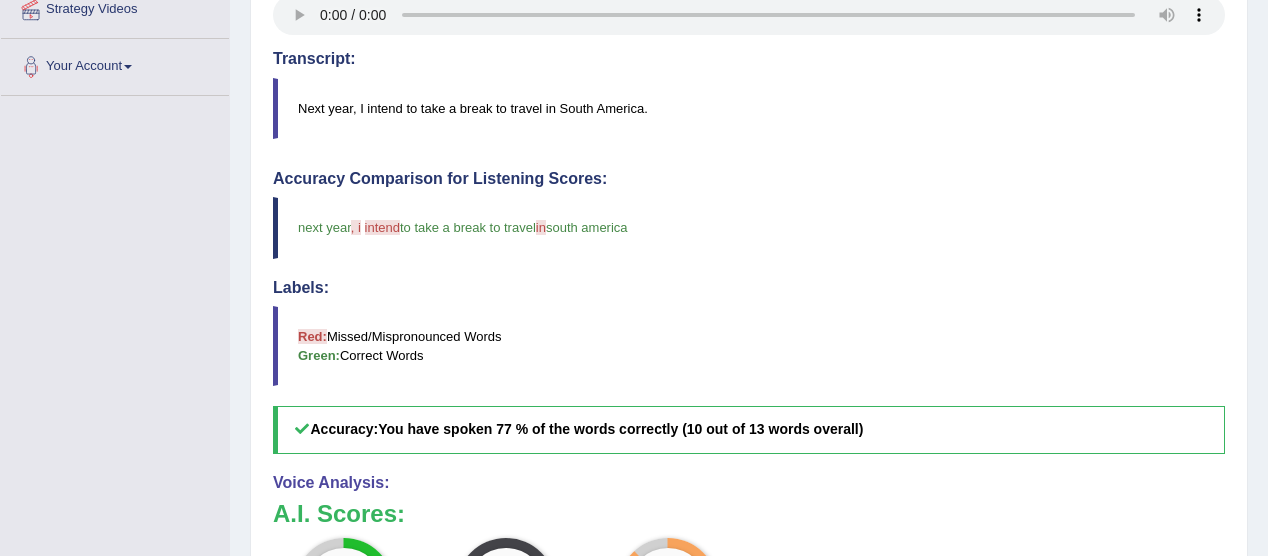 scroll, scrollTop: 452, scrollLeft: 0, axis: vertical 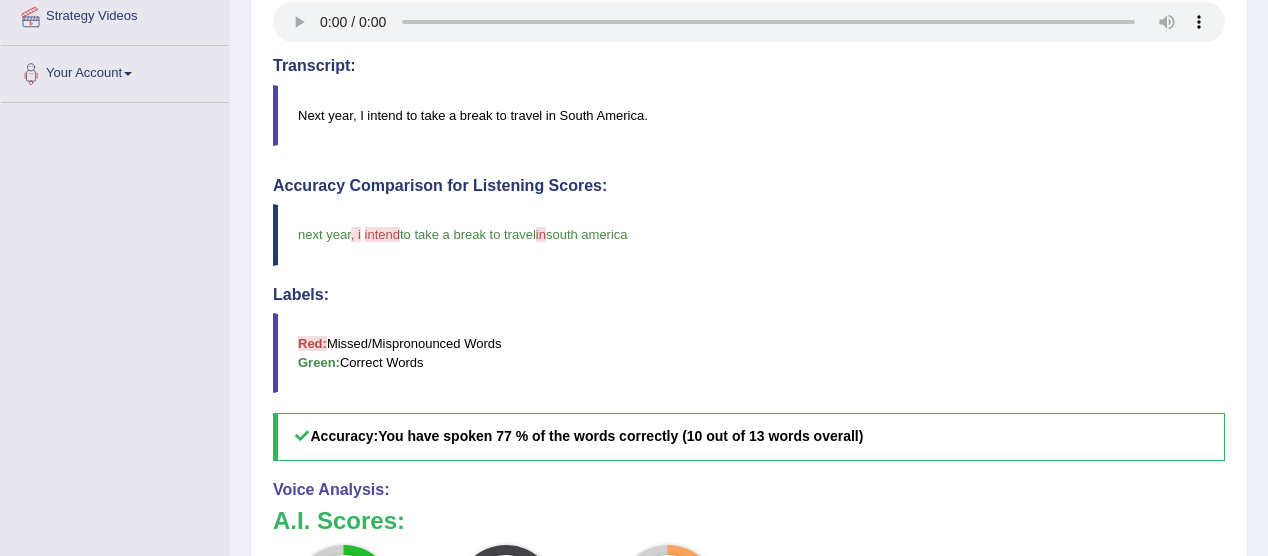 click on "Toggle navigation
Home
Practice Questions   Speaking Practice Read Aloud
Repeat Sentence
Describe Image
Re-tell Lecture
Answer Short Question
Summarize Group Discussion
Respond To A Situation
Writing Practice  Summarize Written Text
Write Essay
Reading Practice  Reading & Writing: Fill In The Blanks
Choose Multiple Answers
Re-order Paragraphs
Fill In The Blanks
Choose Single Answer
Listening Practice  Summarize Spoken Text
Highlight Incorrect Words
Highlight Correct Summary
Select Missing Word
Choose Single Answer
Choose Multiple Answers
Fill In The Blanks
Write From Dictation
Pronunciation
Tests  Take Practice Sectional Test
Take Mock Test" at bounding box center [634, 224] 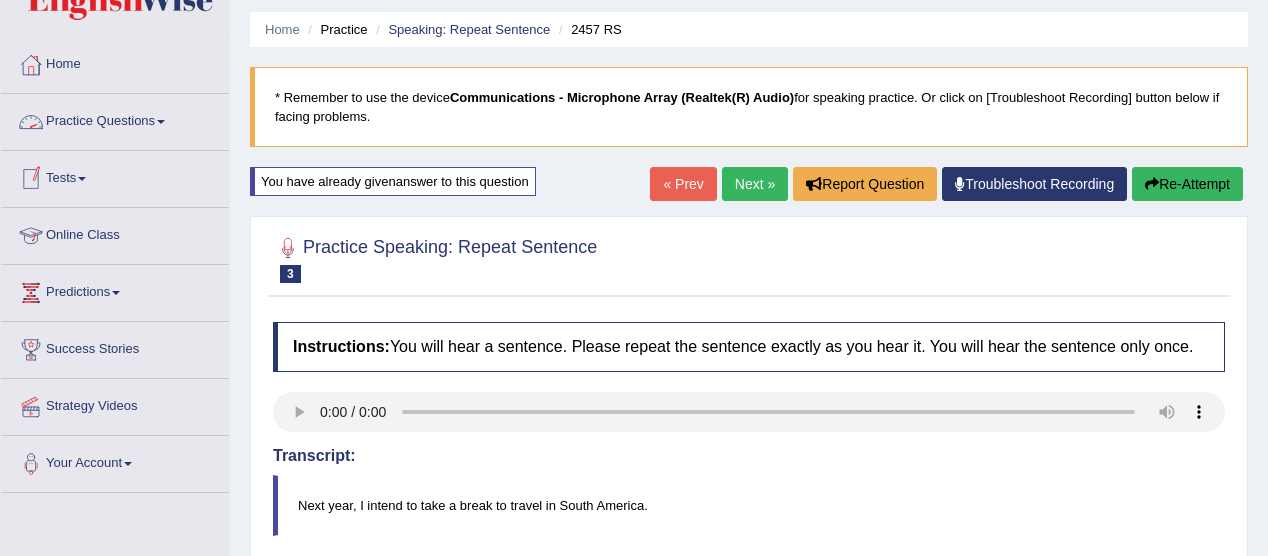 scroll, scrollTop: 60, scrollLeft: 0, axis: vertical 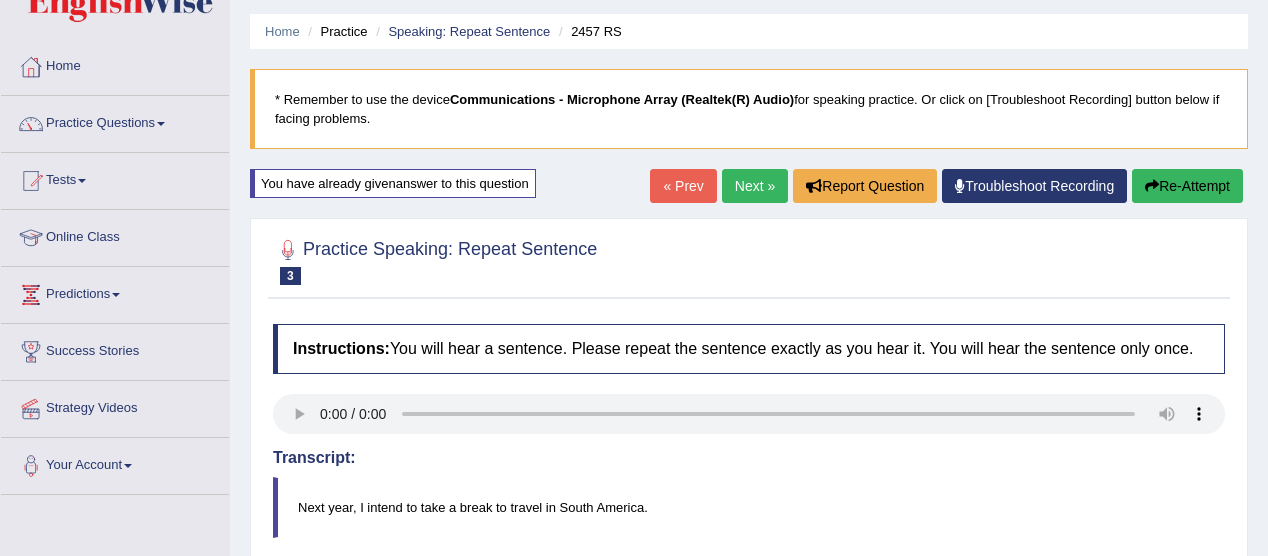 click at bounding box center [161, 124] 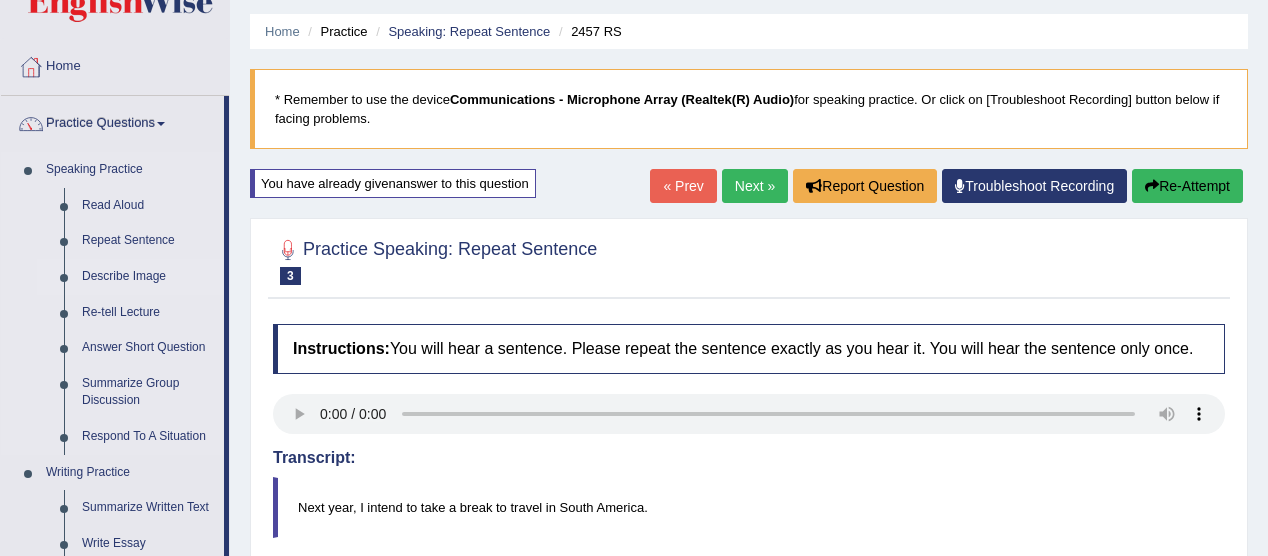 click on "Describe Image" at bounding box center (148, 277) 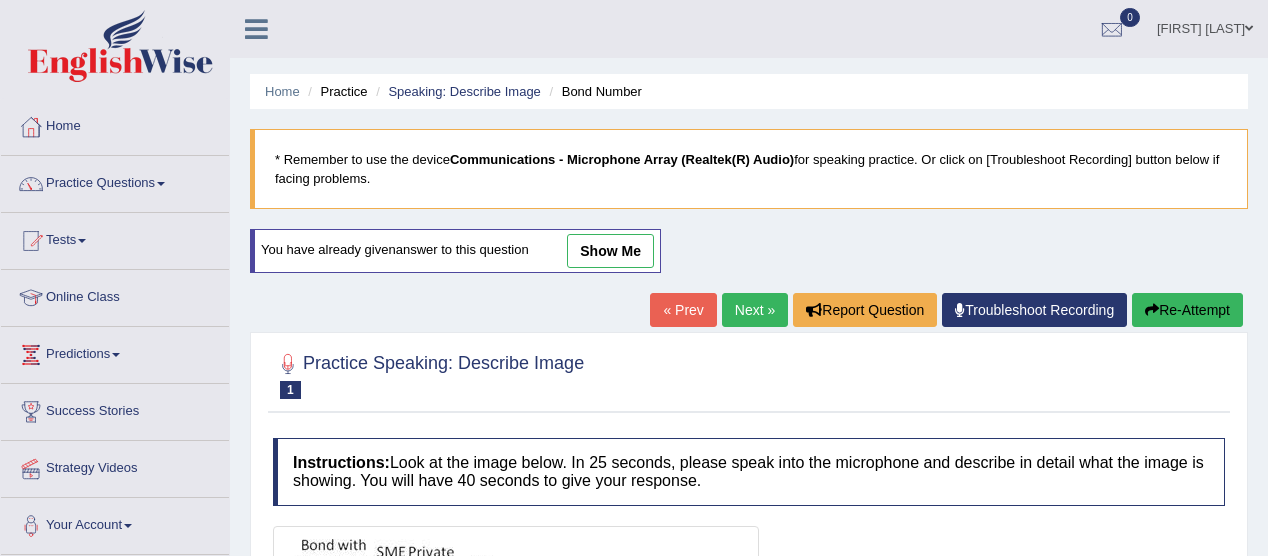 click on "show me" at bounding box center [610, 251] 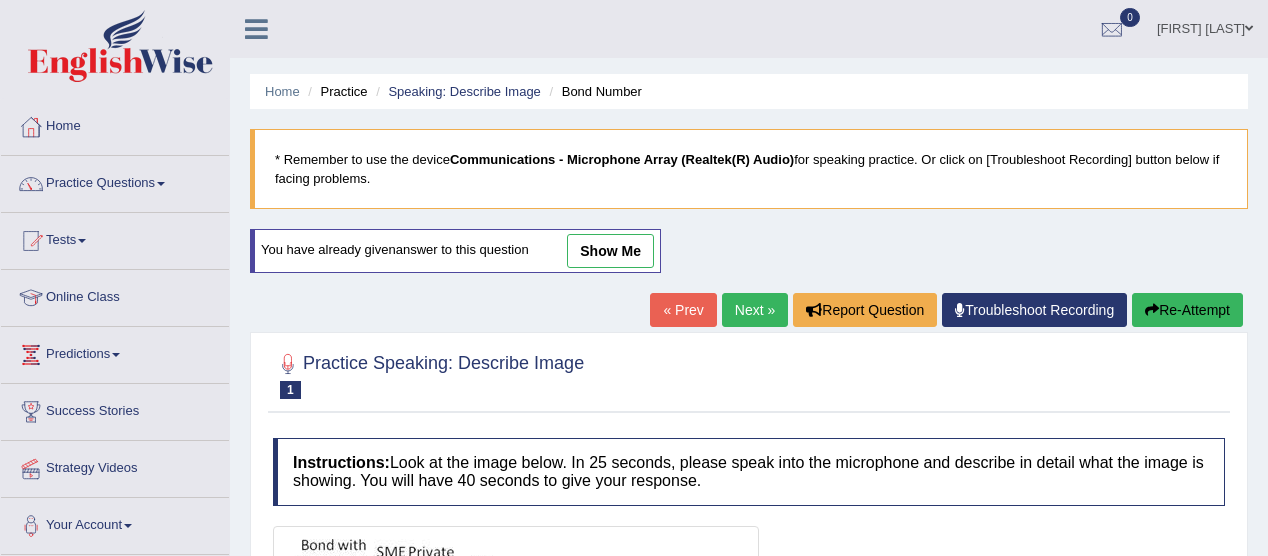 click on "Home
Practice
Speaking: Describe Image
Bond Number
* Remember to use the device  Communications - Microphone Array (Realtek(R) Audio)  for speaking practice. Or click on [Troubleshoot Recording] button below if facing problems.
You have already given   answer to this question
show me
« Prev Next »  Report Question  Troubleshoot Recording  Re-Attempt
Practice Speaking: Describe Image
1
Bond Number
Instructions:  Look at the image below. In 25 seconds, please speak into the microphone and describe in detail what the image is showing. You will have 40 seconds to give your response.
Created with Highcharts 7.1.2 Too low Too high Time Pitch meter: 0 10 20 30 40 Created with Highcharts 7.1.2 Great Too slow Too fast Time Speech pace meter: 0 10 20 30 40 Spoken Keywords: A.I. Scores:" at bounding box center [749, 500] 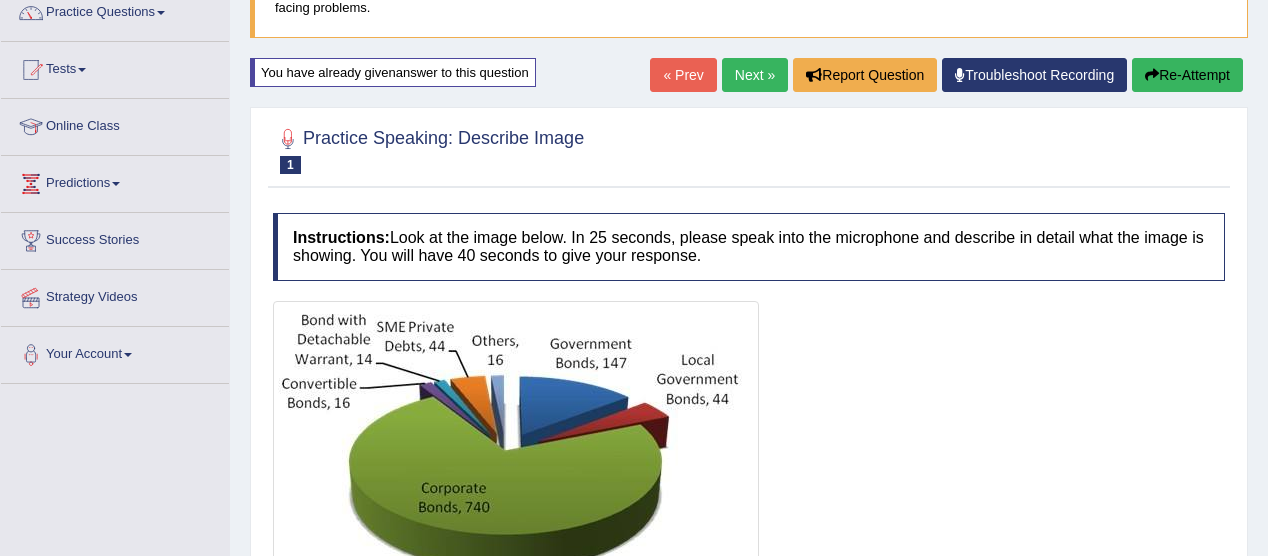 scroll, scrollTop: 171, scrollLeft: 0, axis: vertical 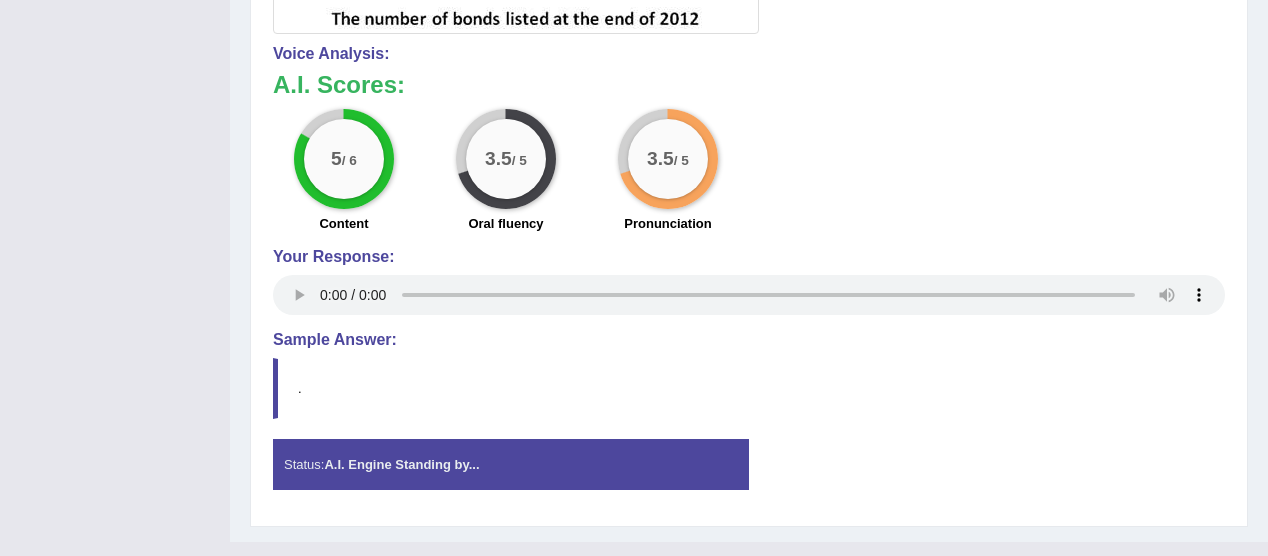 click on "Toggle navigation
Home
Practice Questions   Speaking Practice Read Aloud
Repeat Sentence
Describe Image
Re-tell Lecture
Answer Short Question
Summarize Group Discussion
Respond To A Situation
Writing Practice  Summarize Written Text
Write Essay
Reading Practice  Reading & Writing: Fill In The Blanks
Choose Multiple Answers
Re-order Paragraphs
Fill In The Blanks
Choose Single Answer
Listening Practice  Summarize Spoken Text
Highlight Incorrect Words
Highlight Correct Summary
Select Missing Word
Choose Single Answer
Choose Multiple Answers
Fill In The Blanks
Write From Dictation
Pronunciation
Tests  Take Practice Sectional Test
Take Mock Test" at bounding box center [634, -88] 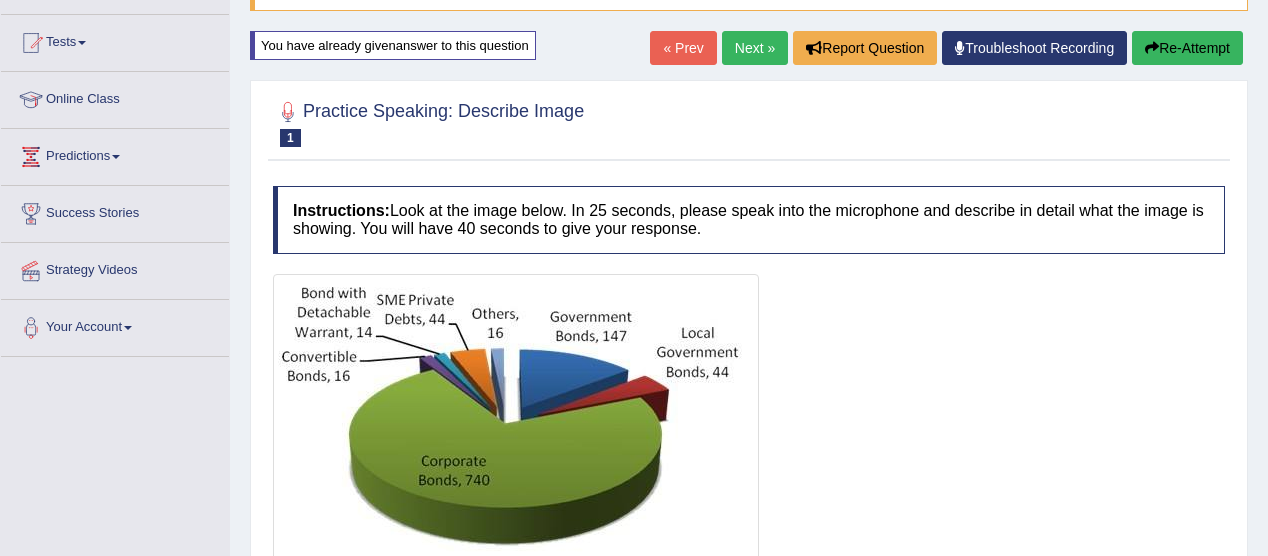 scroll, scrollTop: 184, scrollLeft: 0, axis: vertical 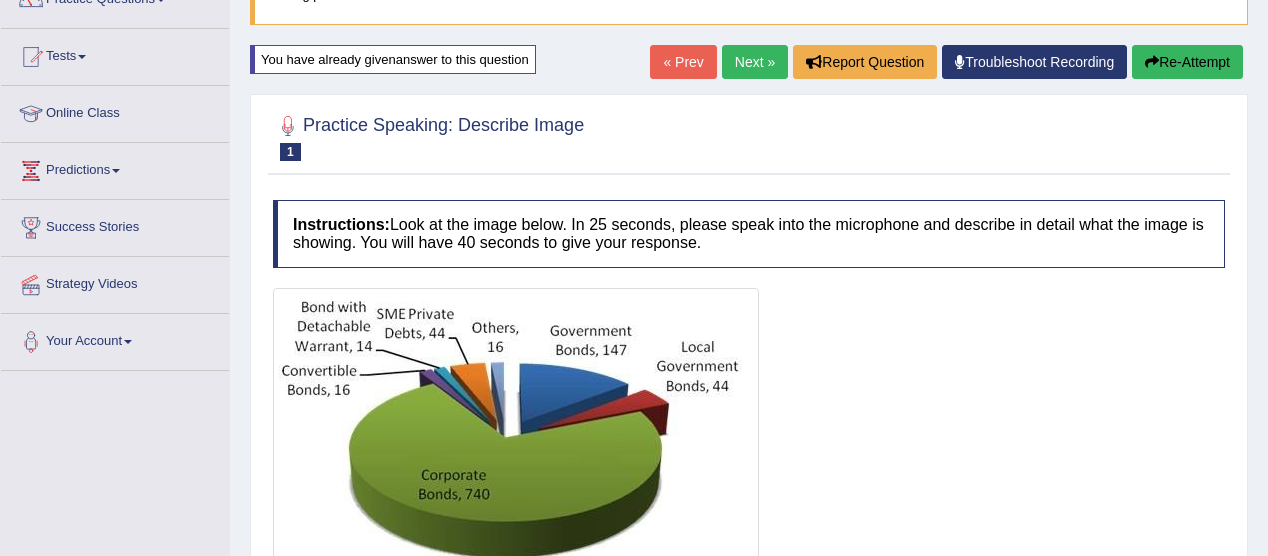 click on "Next »" at bounding box center [755, 62] 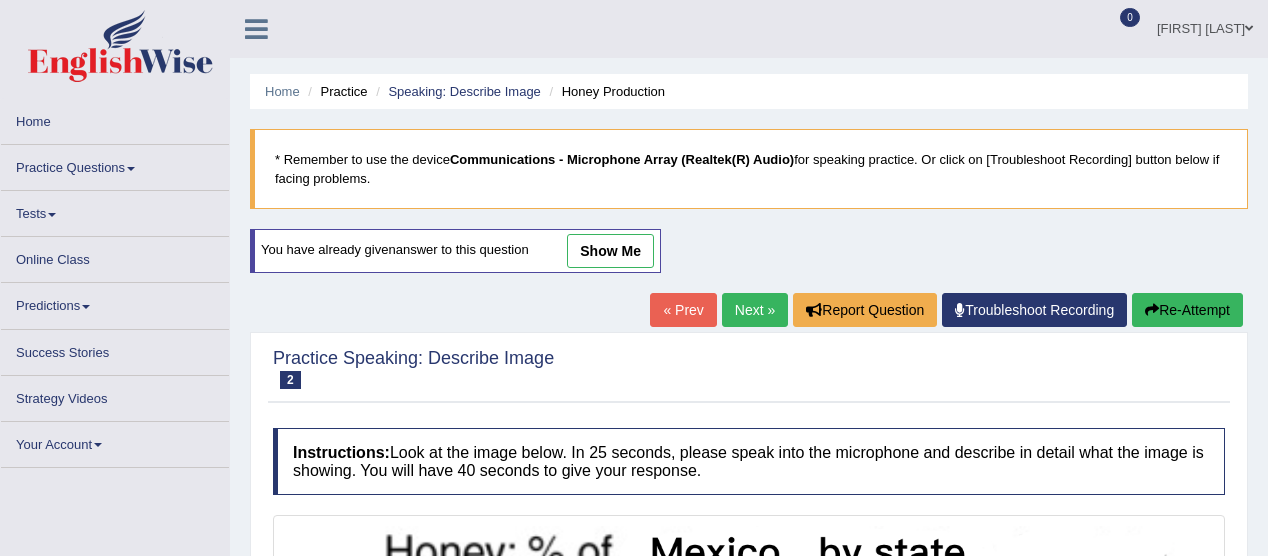 scroll, scrollTop: 180, scrollLeft: 0, axis: vertical 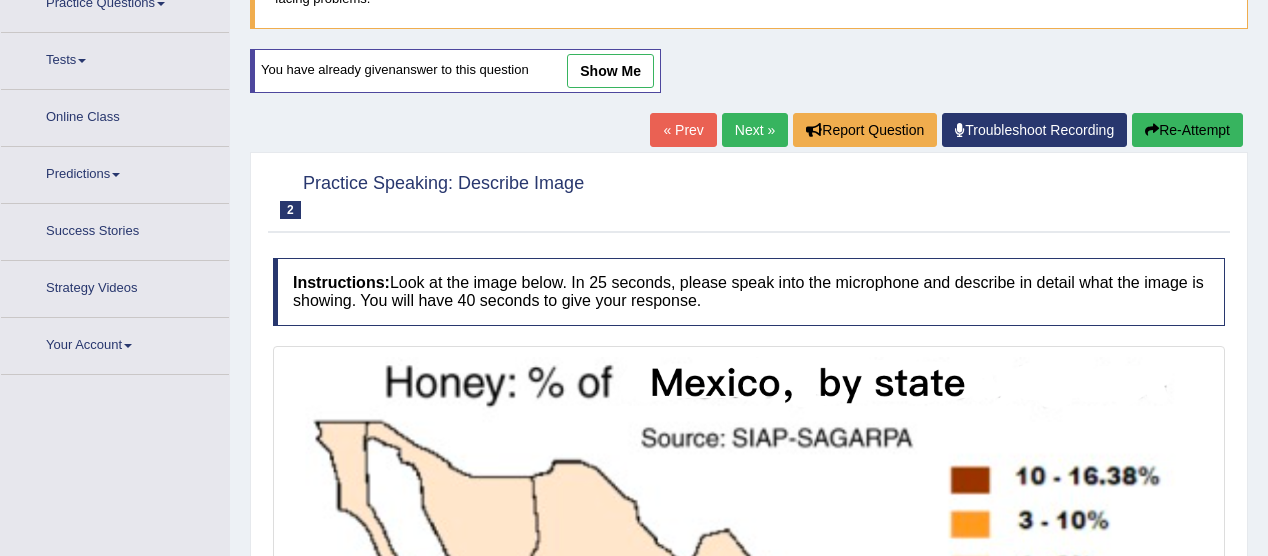 click on "show me" at bounding box center (610, 71) 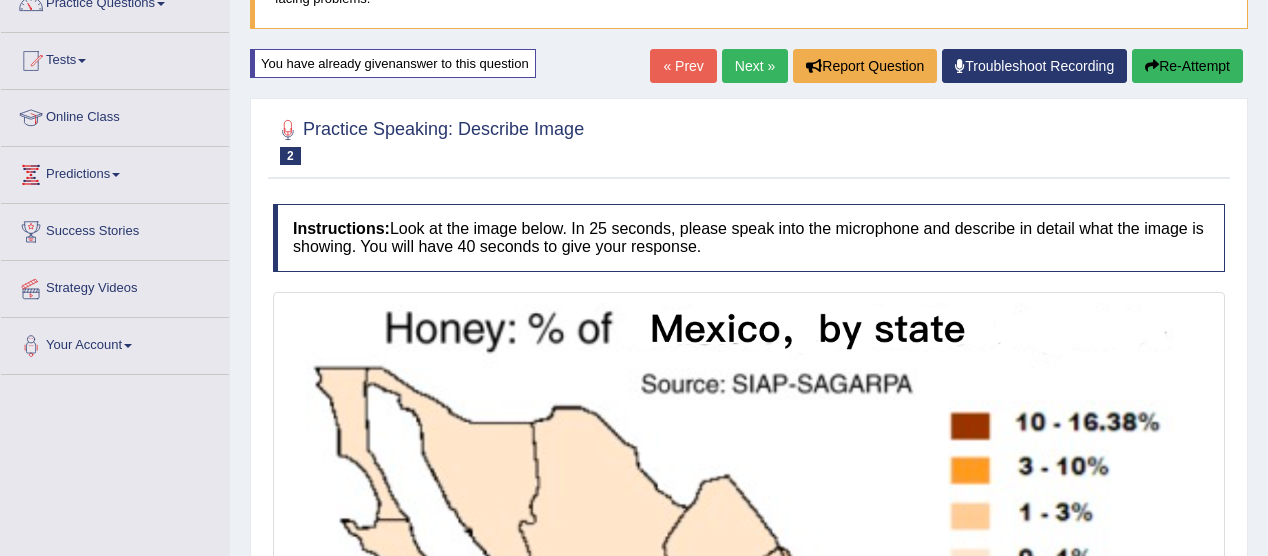 scroll, scrollTop: 176, scrollLeft: 0, axis: vertical 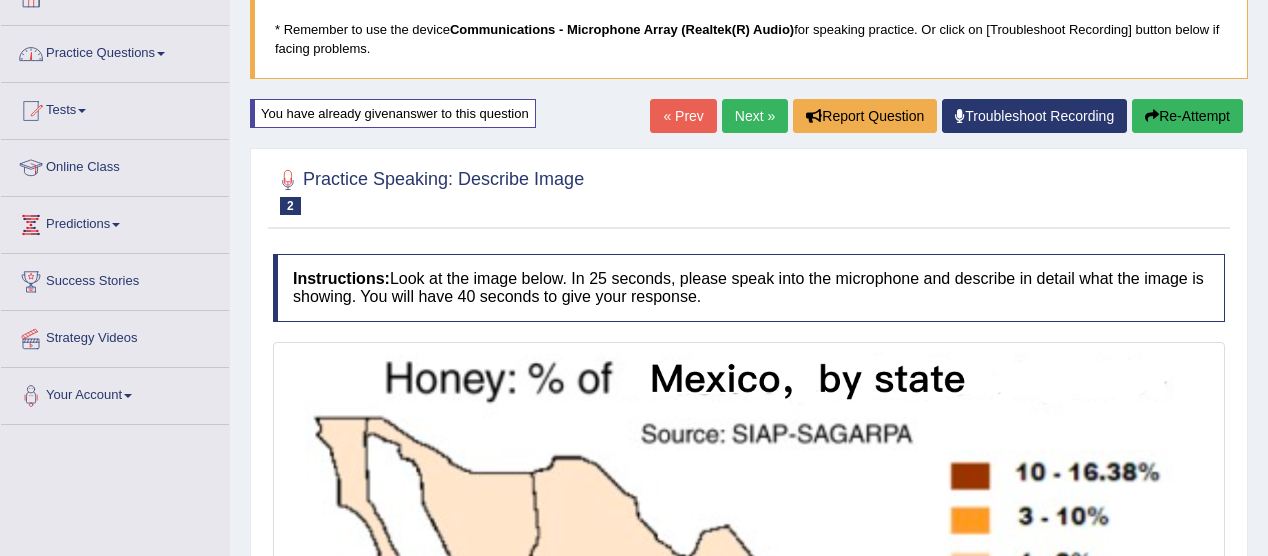 click at bounding box center (161, 54) 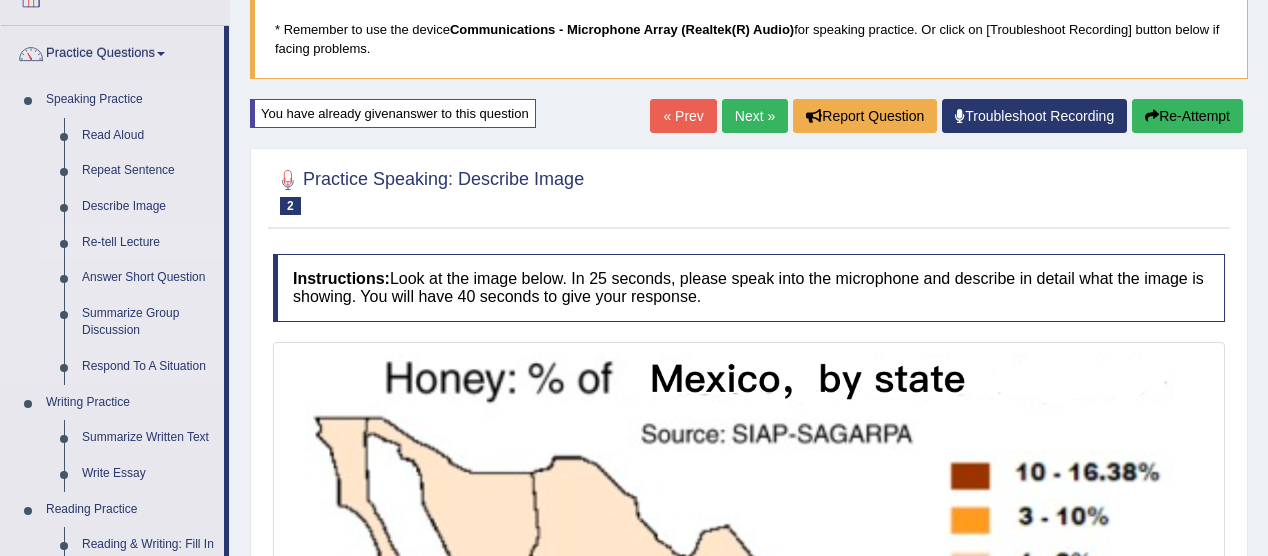 click on "Re-tell Lecture" at bounding box center [148, 243] 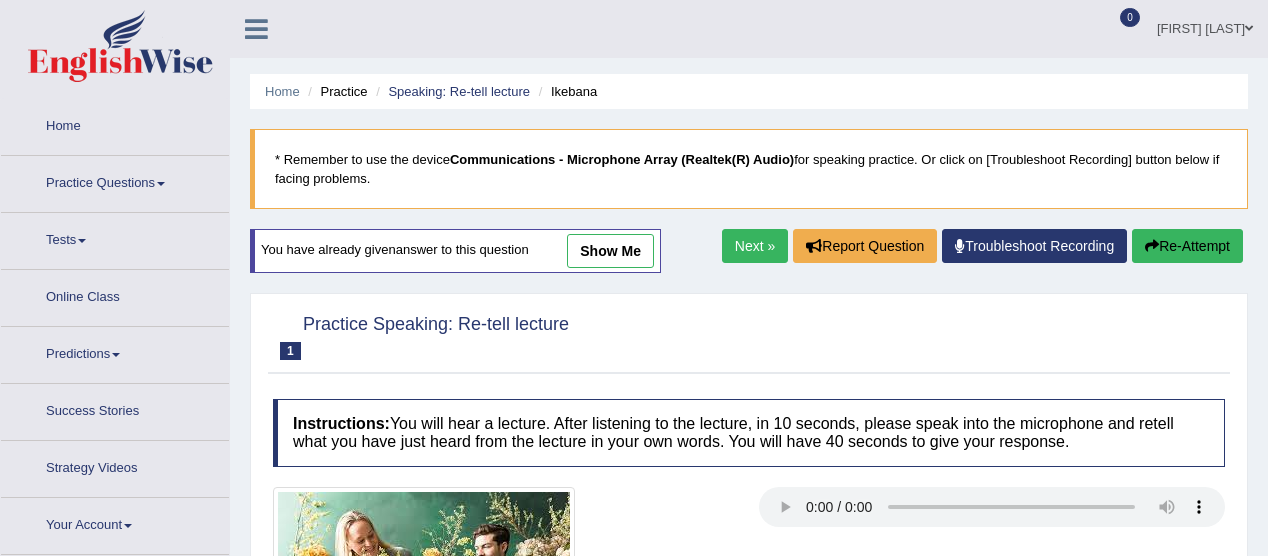 scroll, scrollTop: 0, scrollLeft: 0, axis: both 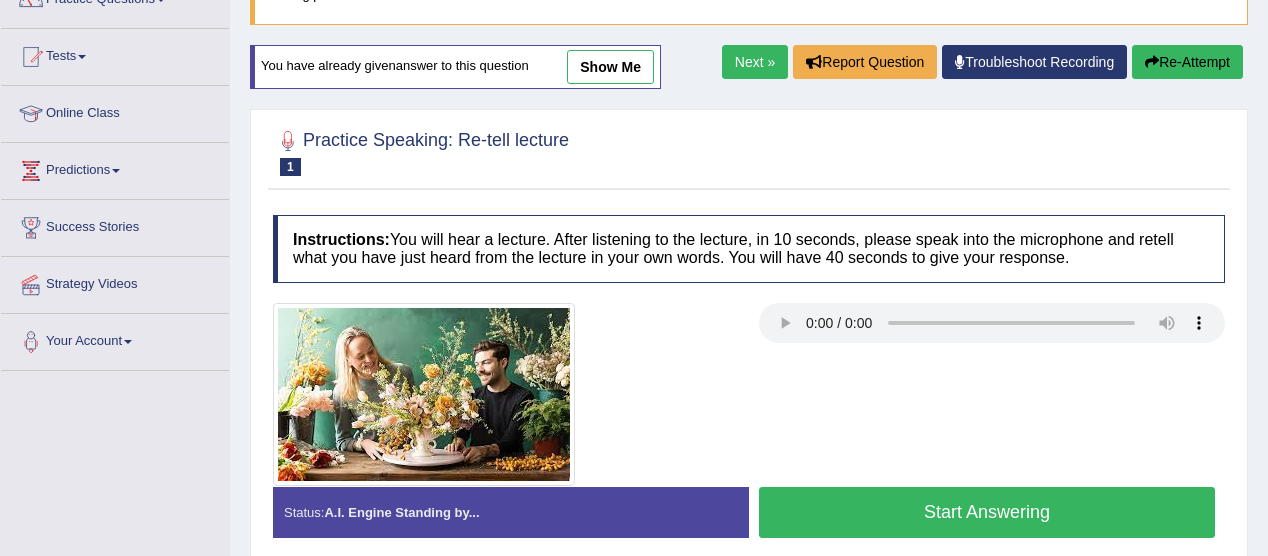 click on "show me" at bounding box center [610, 67] 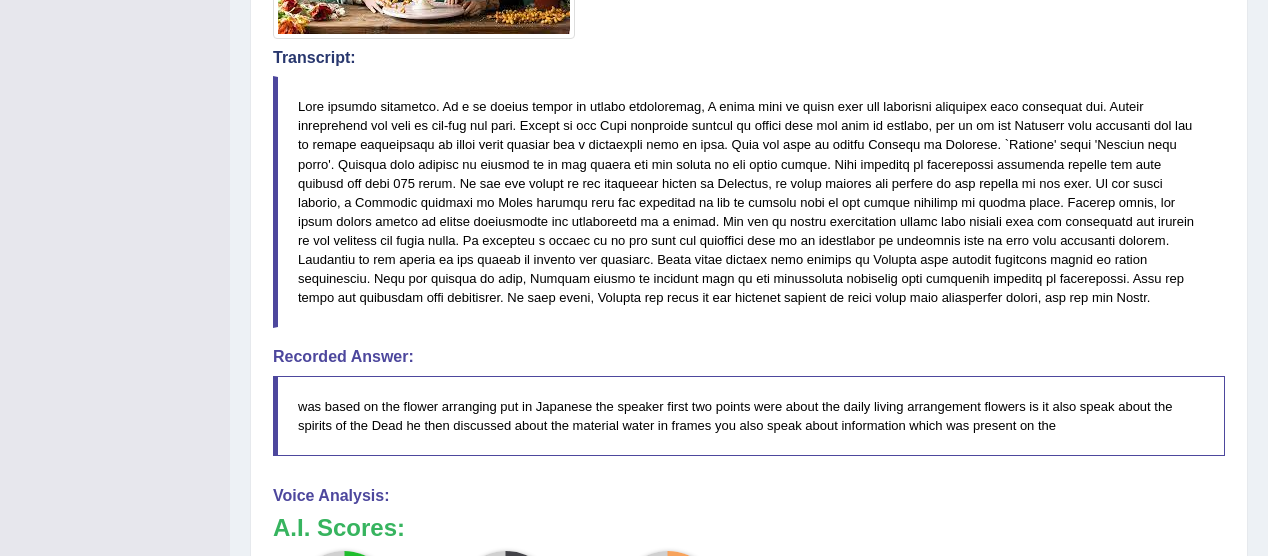 scroll, scrollTop: 572, scrollLeft: 0, axis: vertical 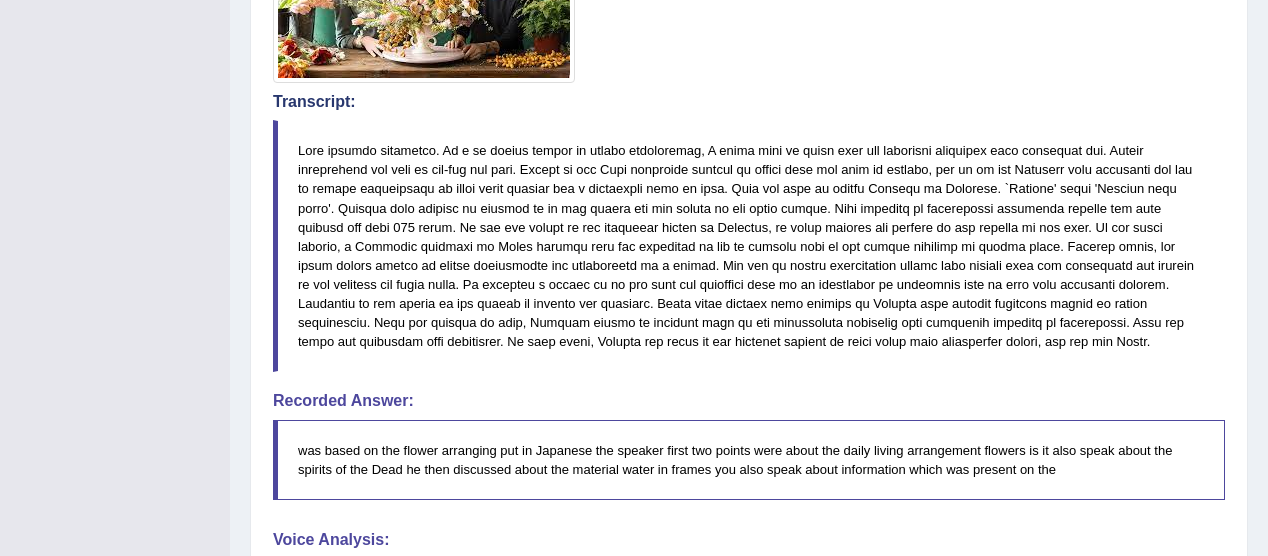 click on "Toggle navigation
Home
Practice Questions   Speaking Practice Read Aloud
Repeat Sentence
Describe Image
Re-tell Lecture
Answer Short Question
Summarize Group Discussion
Respond To A Situation
Writing Practice  Summarize Written Text
Write Essay
Reading Practice  Reading & Writing: Fill In The Blanks
Choose Multiple Answers
Re-order Paragraphs
Fill In The Blanks
Choose Single Answer
Listening Practice  Summarize Spoken Text
Highlight Incorrect Words
Highlight Correct Summary
Select Missing Word
Choose Single Answer
Choose Multiple Answers
Fill In The Blanks
Write From Dictation
Pronunciation
Tests  Take Practice Sectional Test
Take Mock Test" at bounding box center [634, 248] 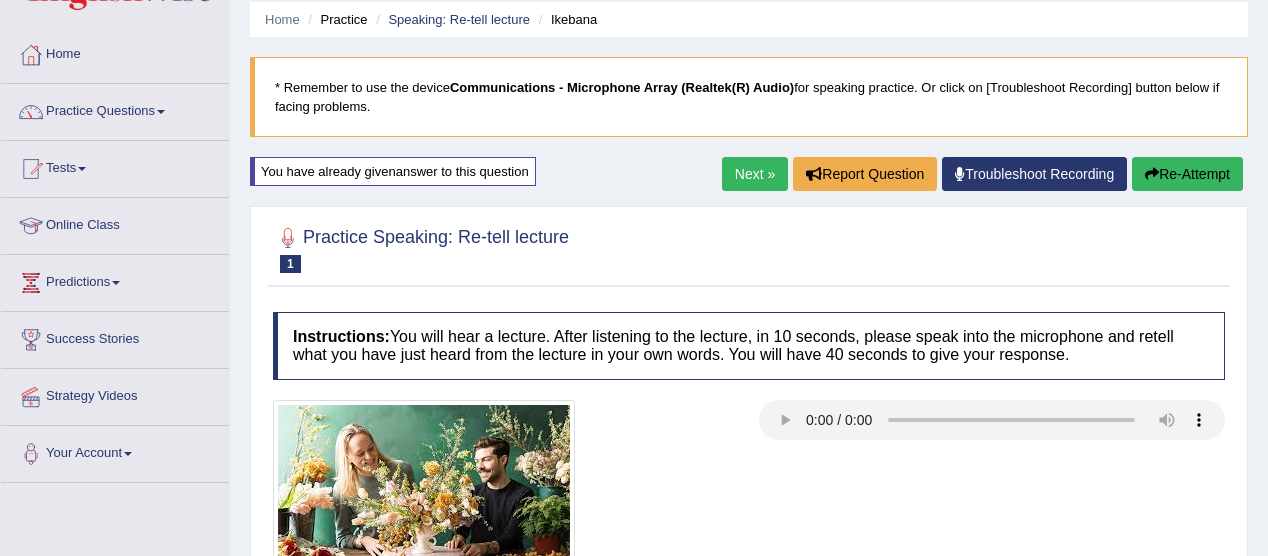 scroll, scrollTop: 71, scrollLeft: 0, axis: vertical 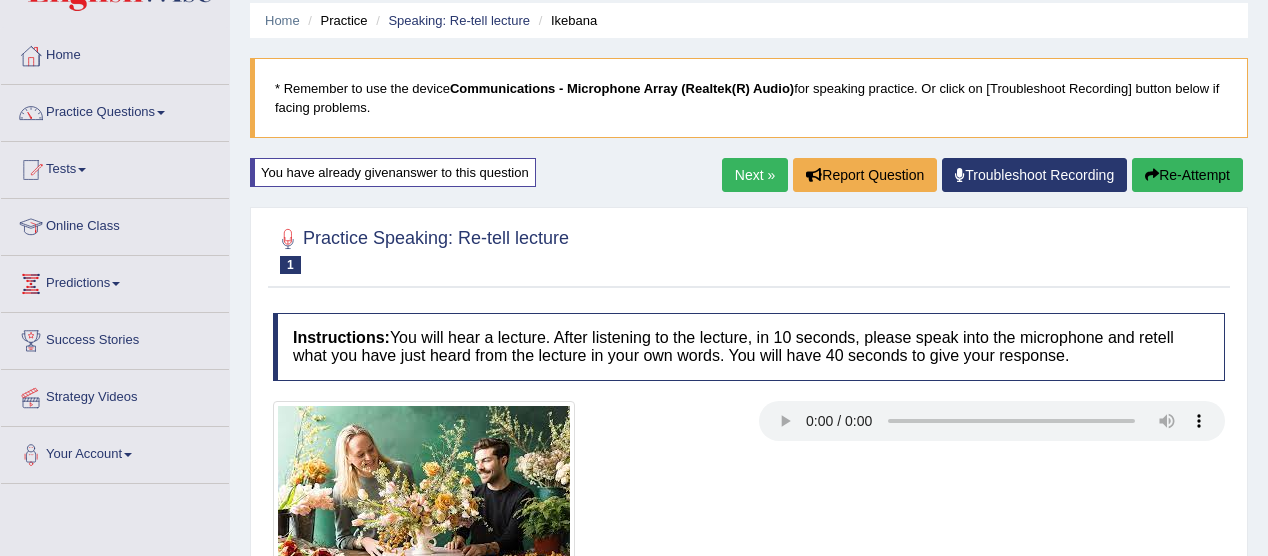 click at bounding box center (161, 113) 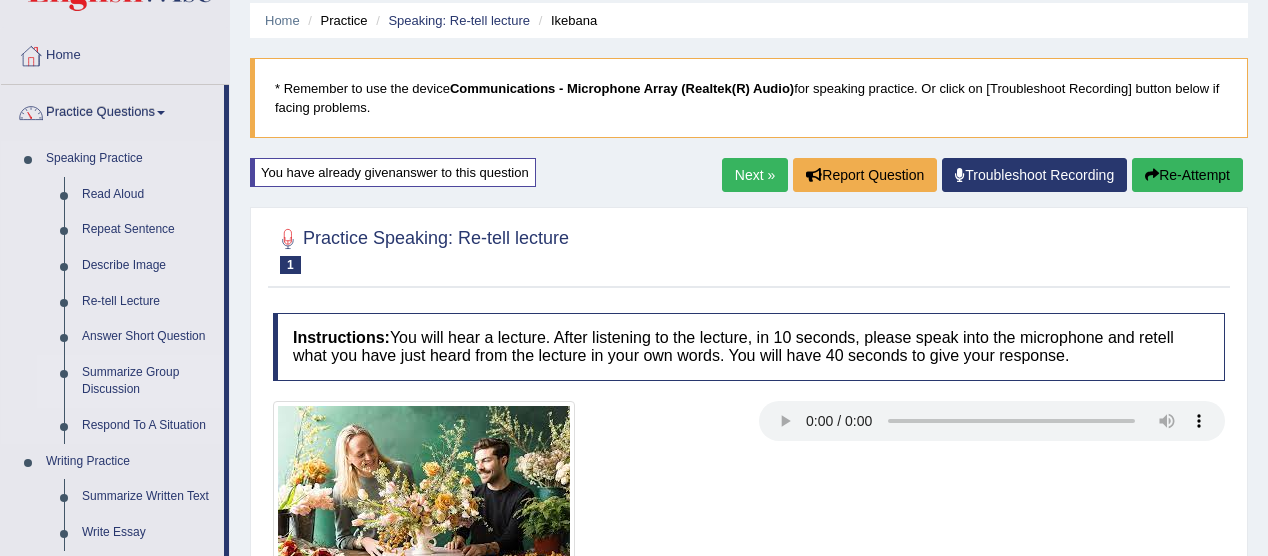 click on "Summarize Group Discussion" at bounding box center [148, 381] 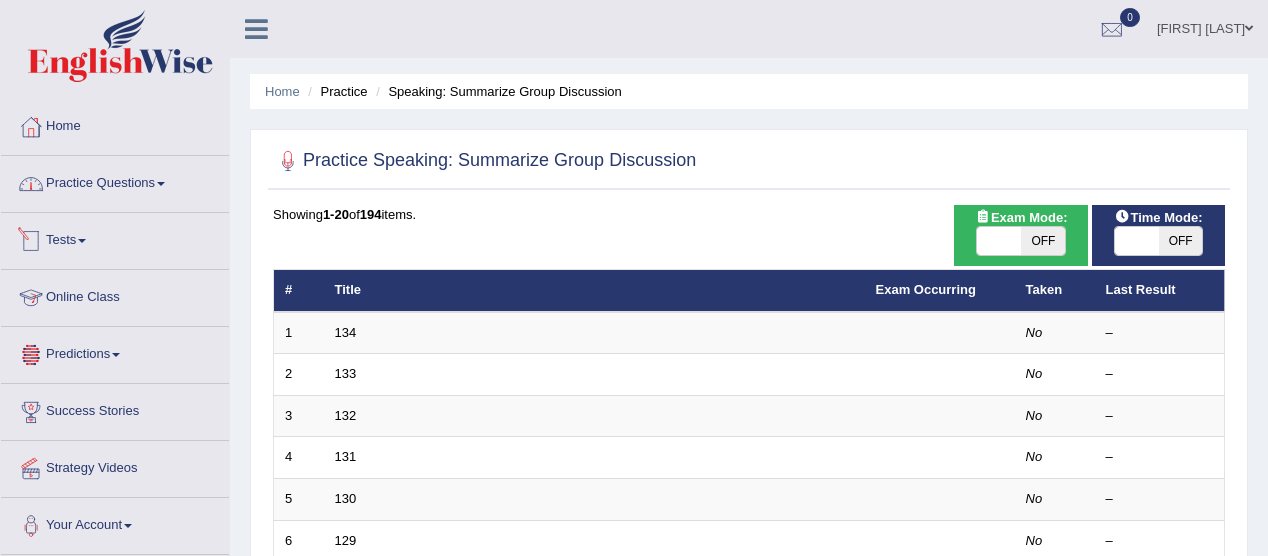 scroll, scrollTop: 0, scrollLeft: 0, axis: both 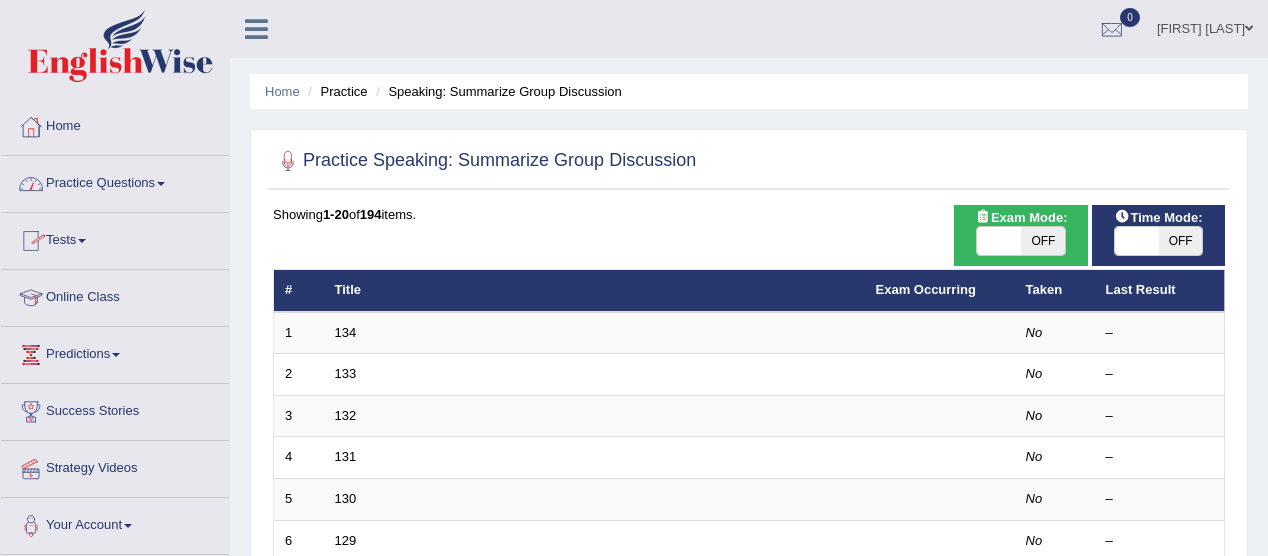 click at bounding box center (161, 184) 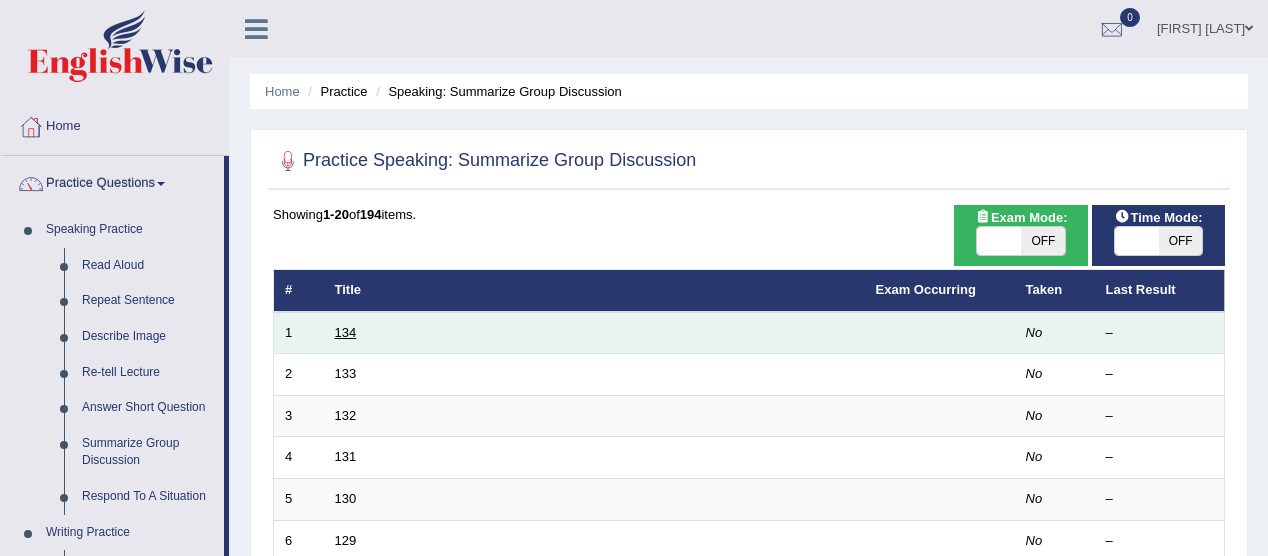 click on "134" at bounding box center (346, 332) 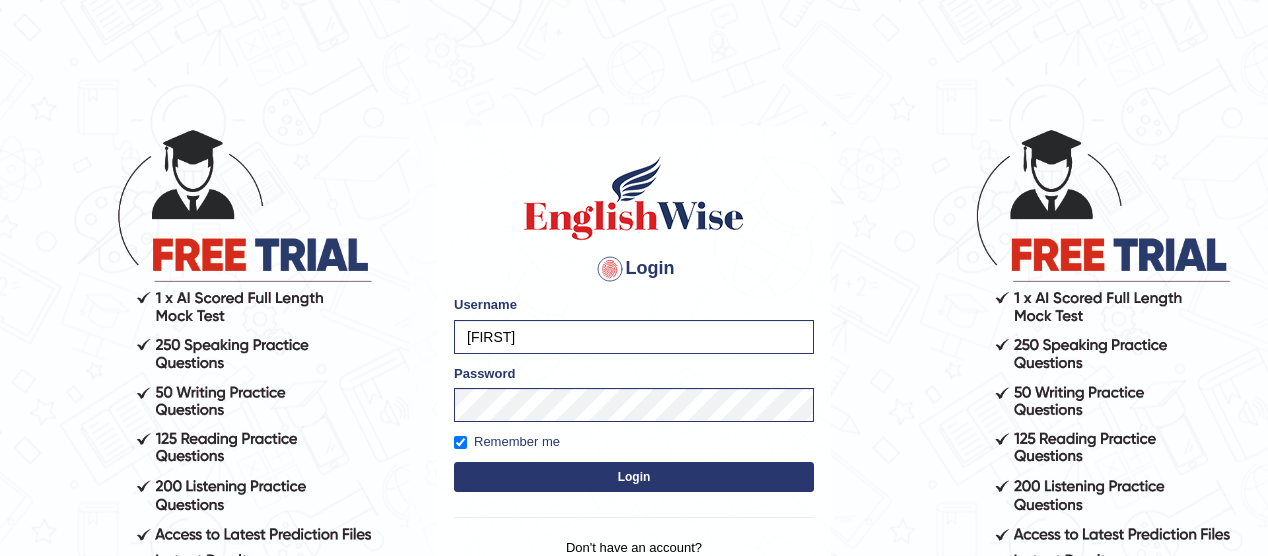 scroll, scrollTop: 0, scrollLeft: 0, axis: both 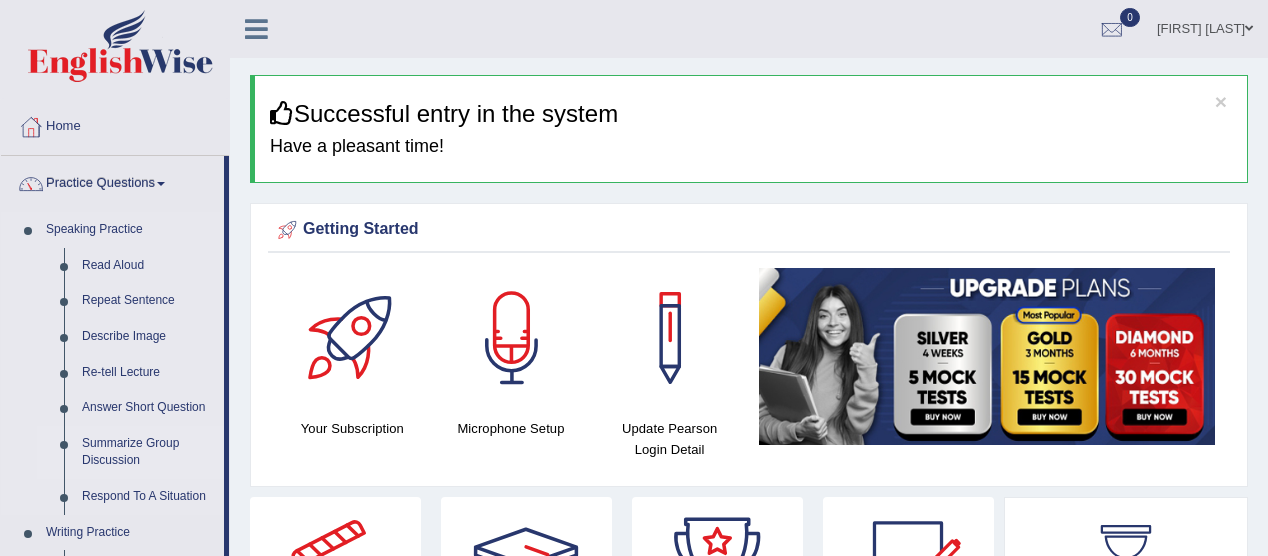 click on "Summarize Group Discussion" at bounding box center [148, 452] 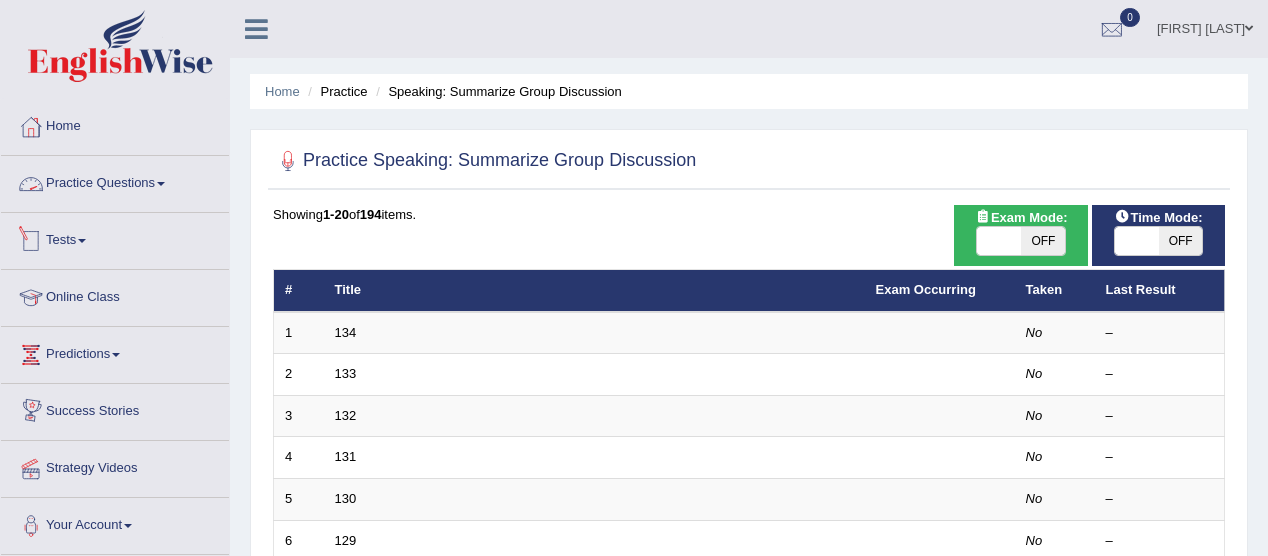 scroll, scrollTop: 0, scrollLeft: 0, axis: both 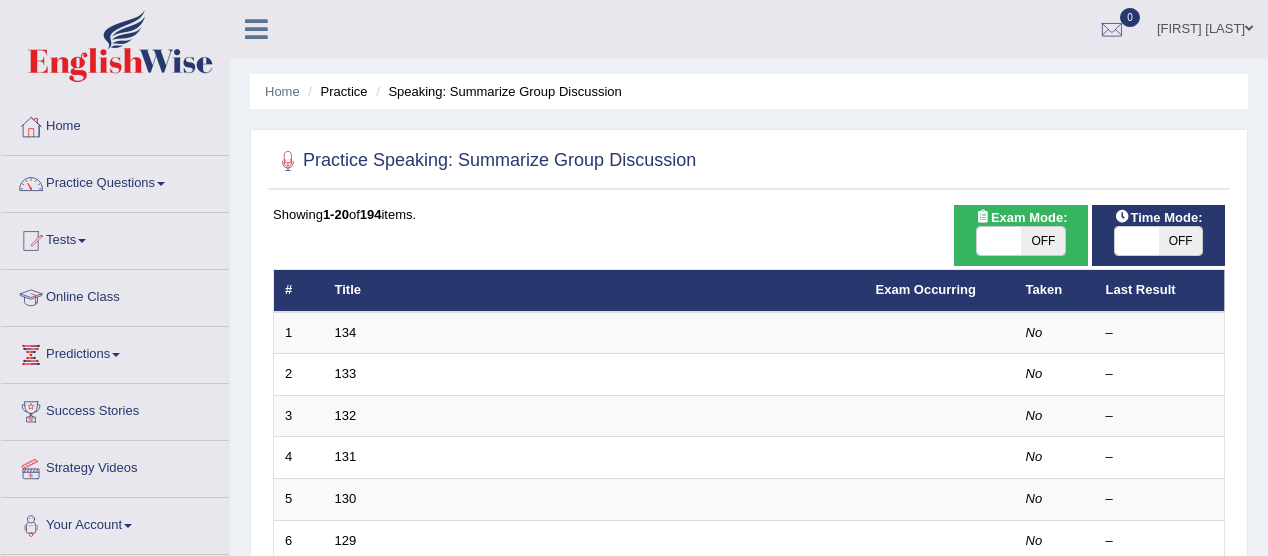 click on "Practice Questions" at bounding box center (115, 181) 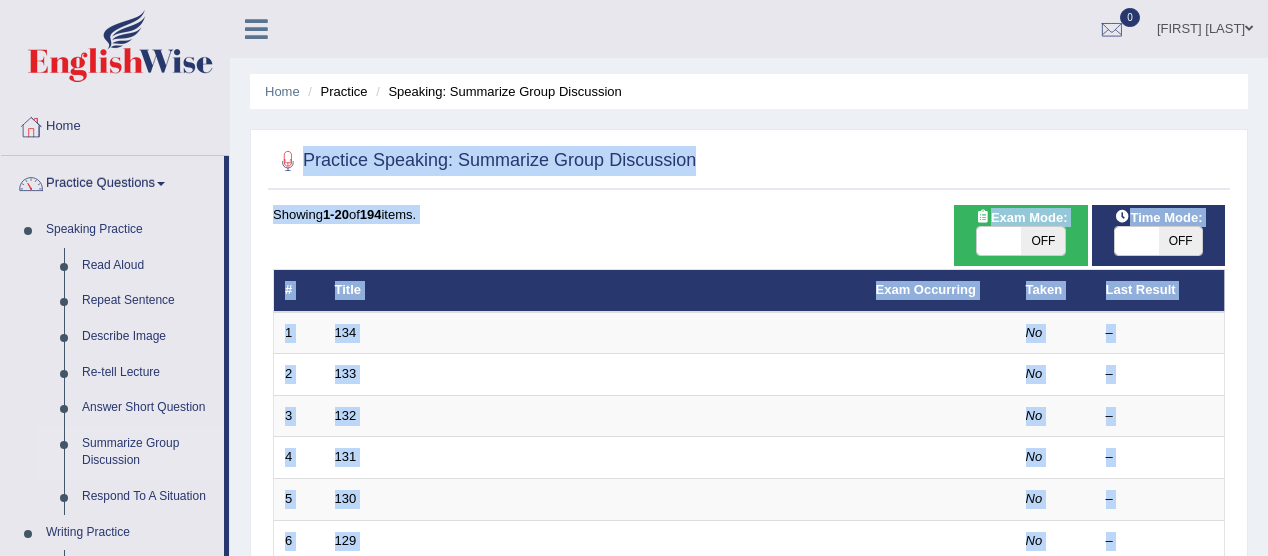 drag, startPoint x: 1086, startPoint y: 108, endPoint x: 1248, endPoint y: 215, distance: 194.14685 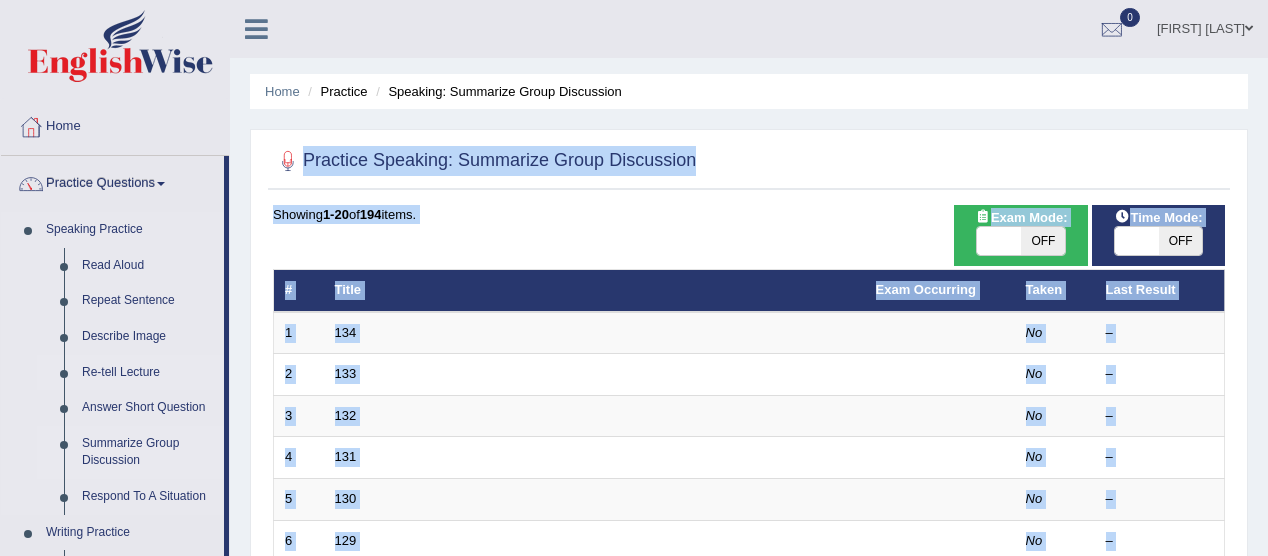 click on "Re-tell Lecture" at bounding box center [148, 373] 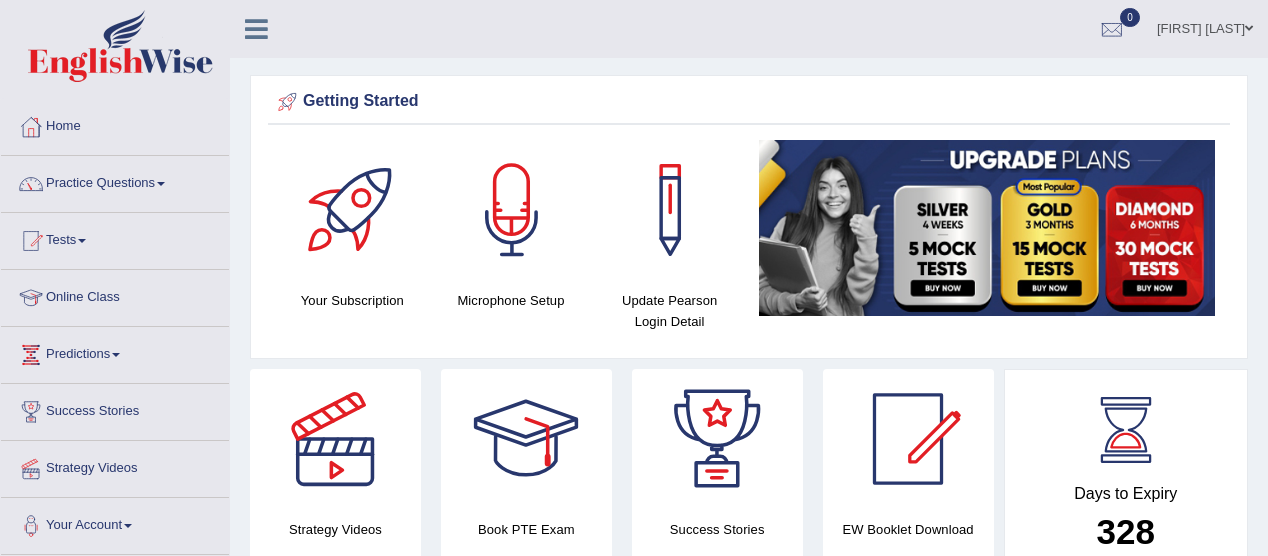 scroll, scrollTop: 0, scrollLeft: 0, axis: both 